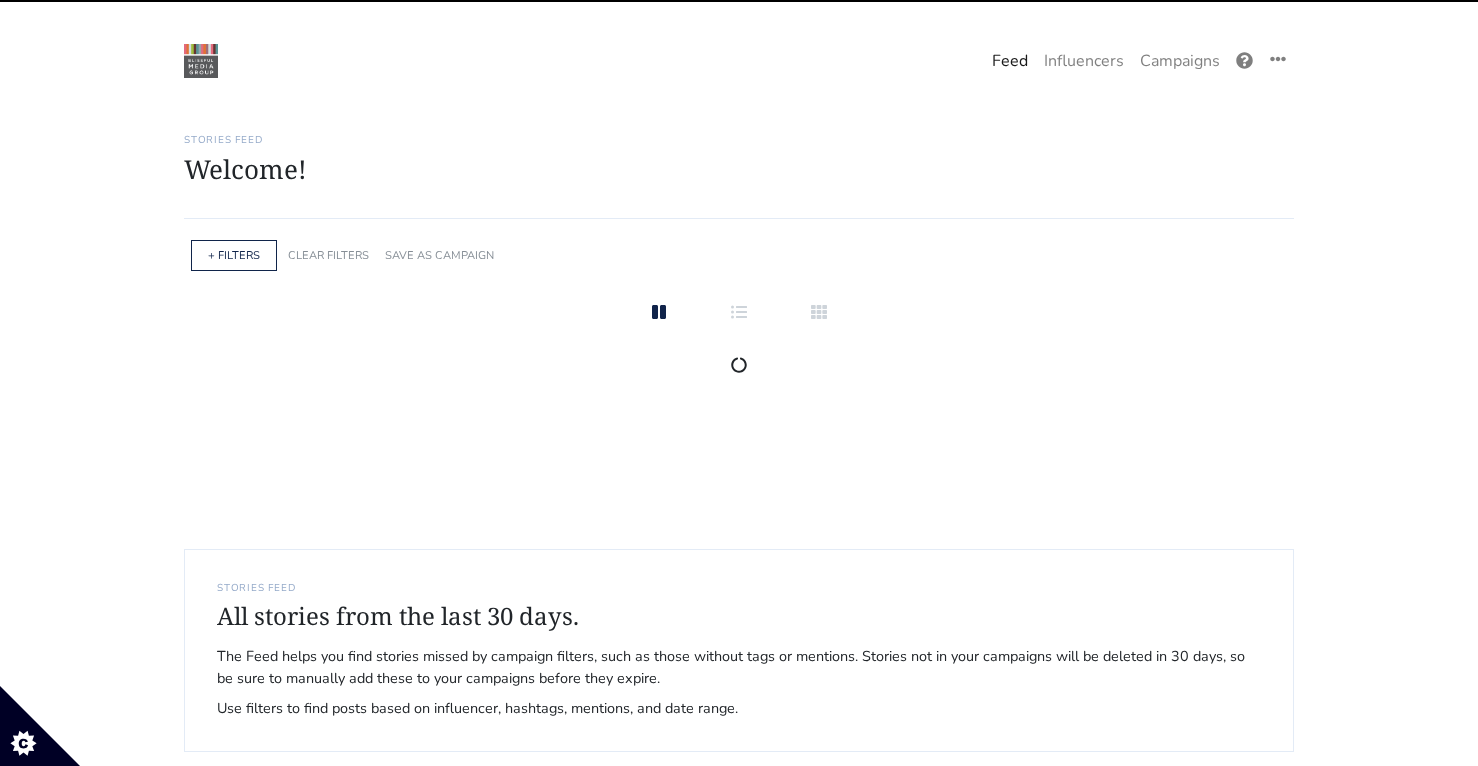 scroll, scrollTop: 0, scrollLeft: 0, axis: both 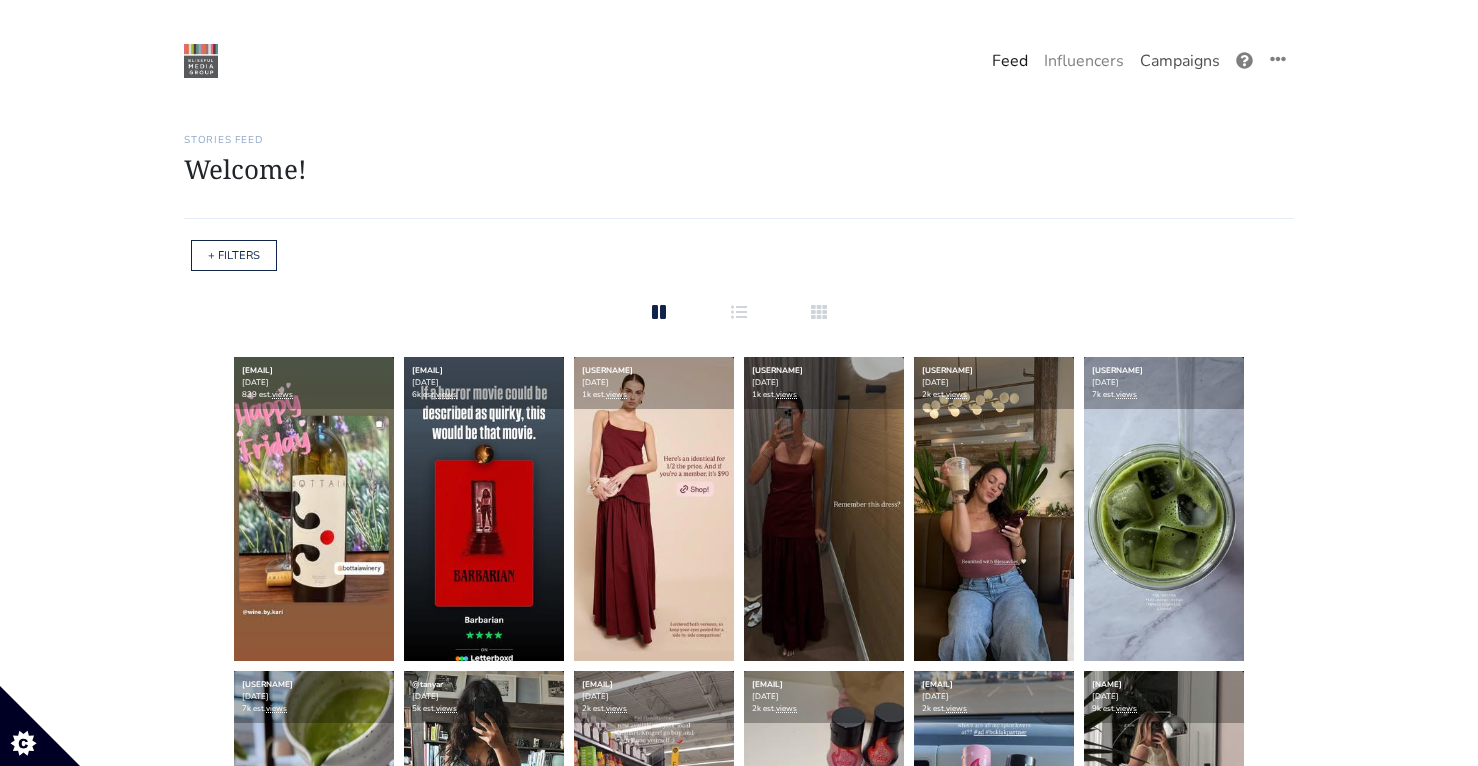 click on "Campaigns" at bounding box center (1180, 61) 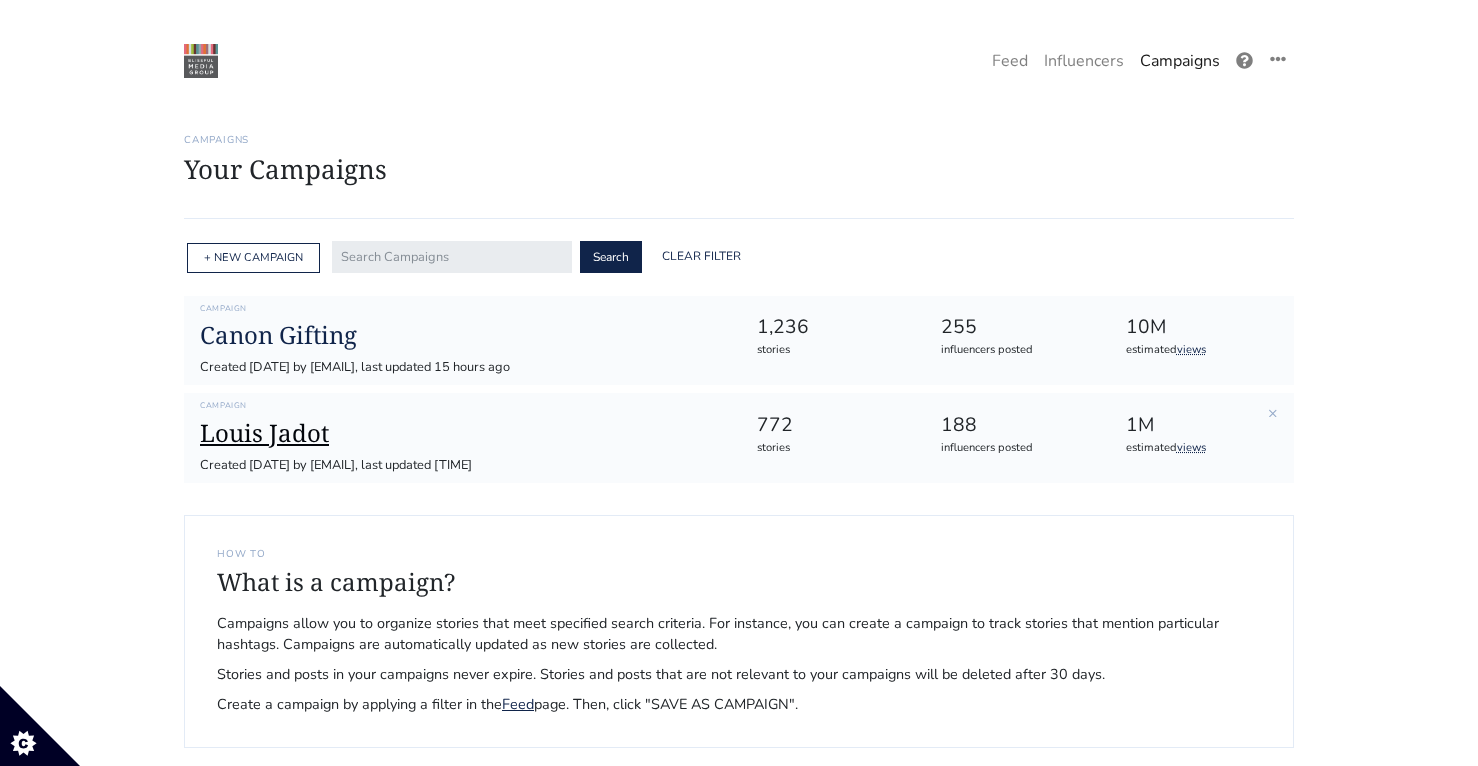 click on "Louis Jadot" at bounding box center [462, 433] 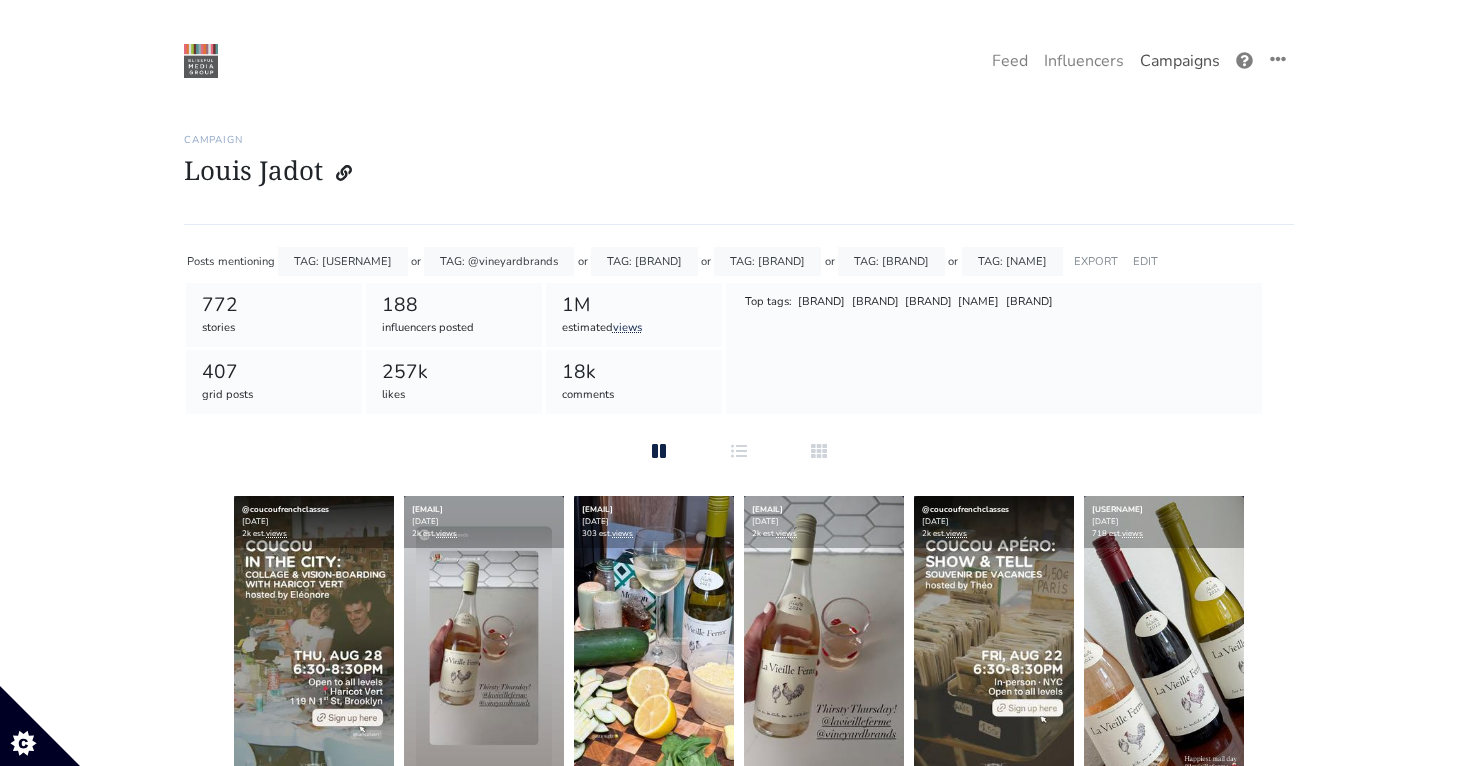 click on "Campaigns" at bounding box center [1180, 61] 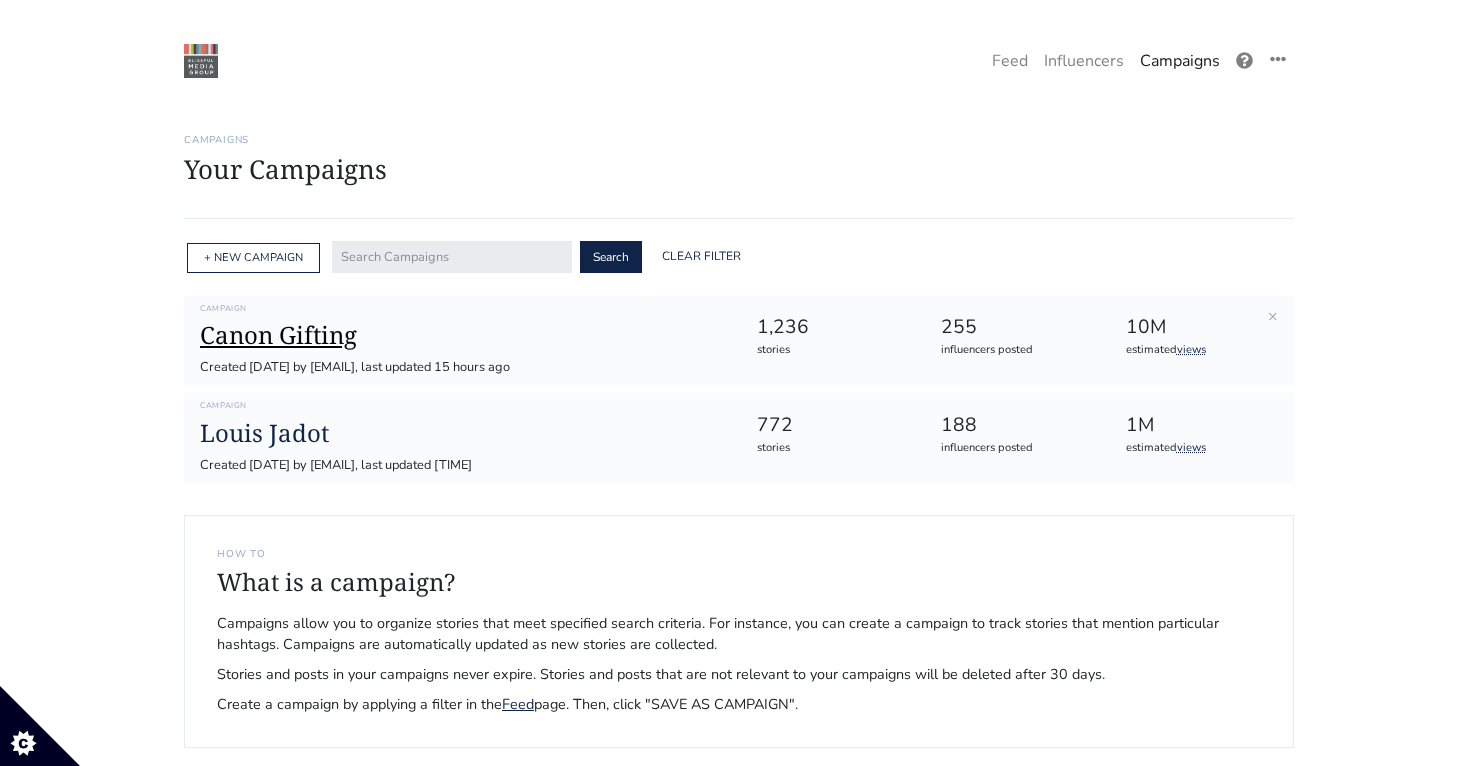 click on "Canon Gifting" at bounding box center (462, 335) 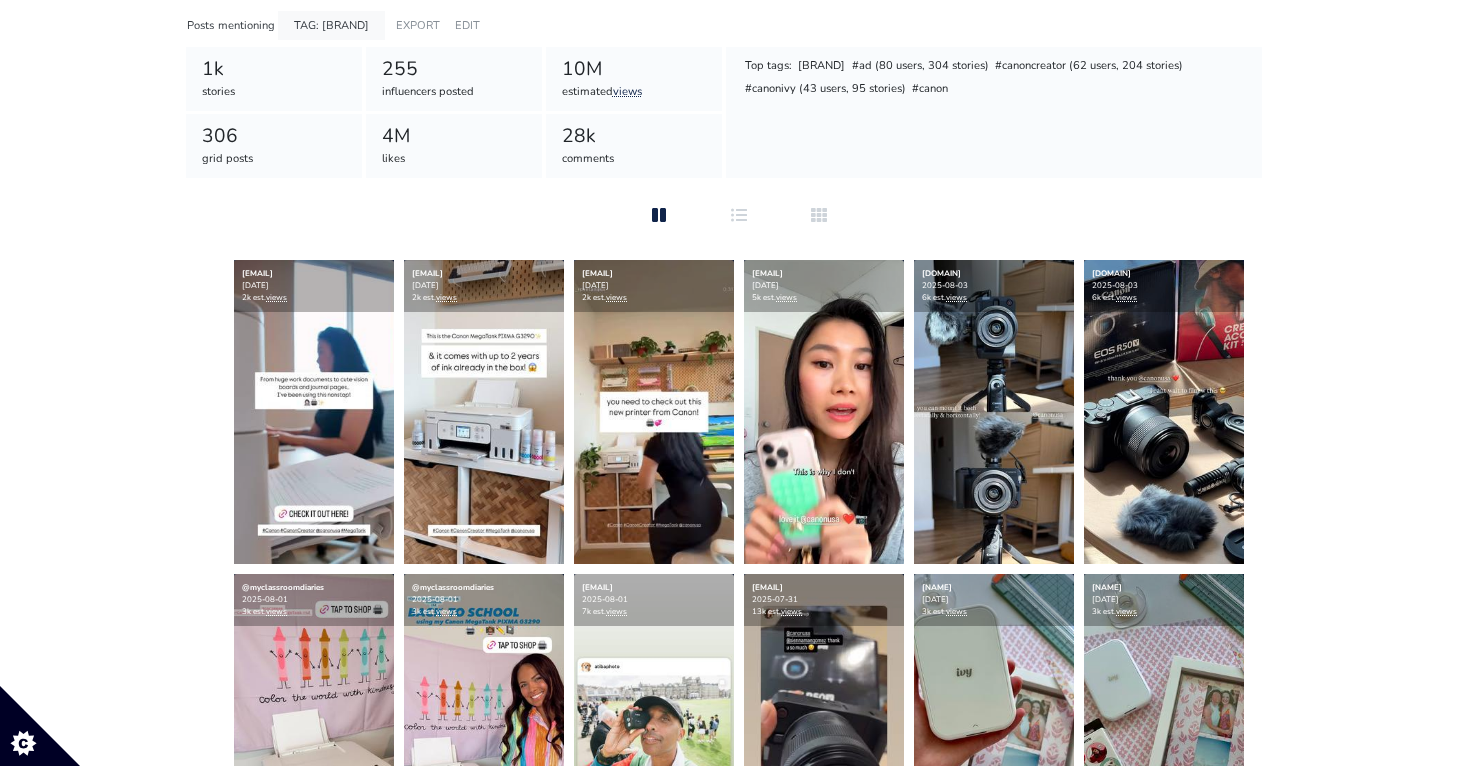 scroll, scrollTop: 250, scrollLeft: 0, axis: vertical 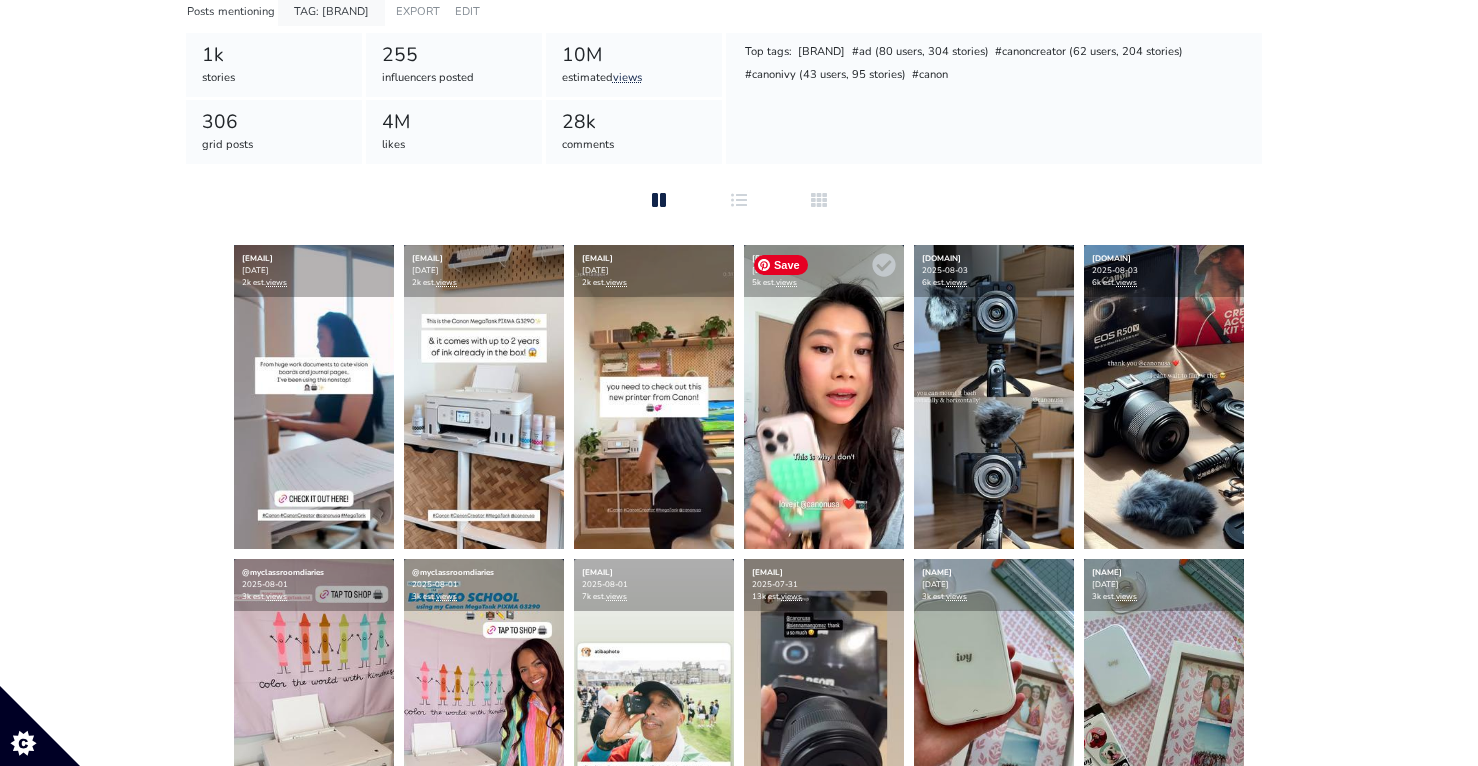 click at bounding box center (824, 397) 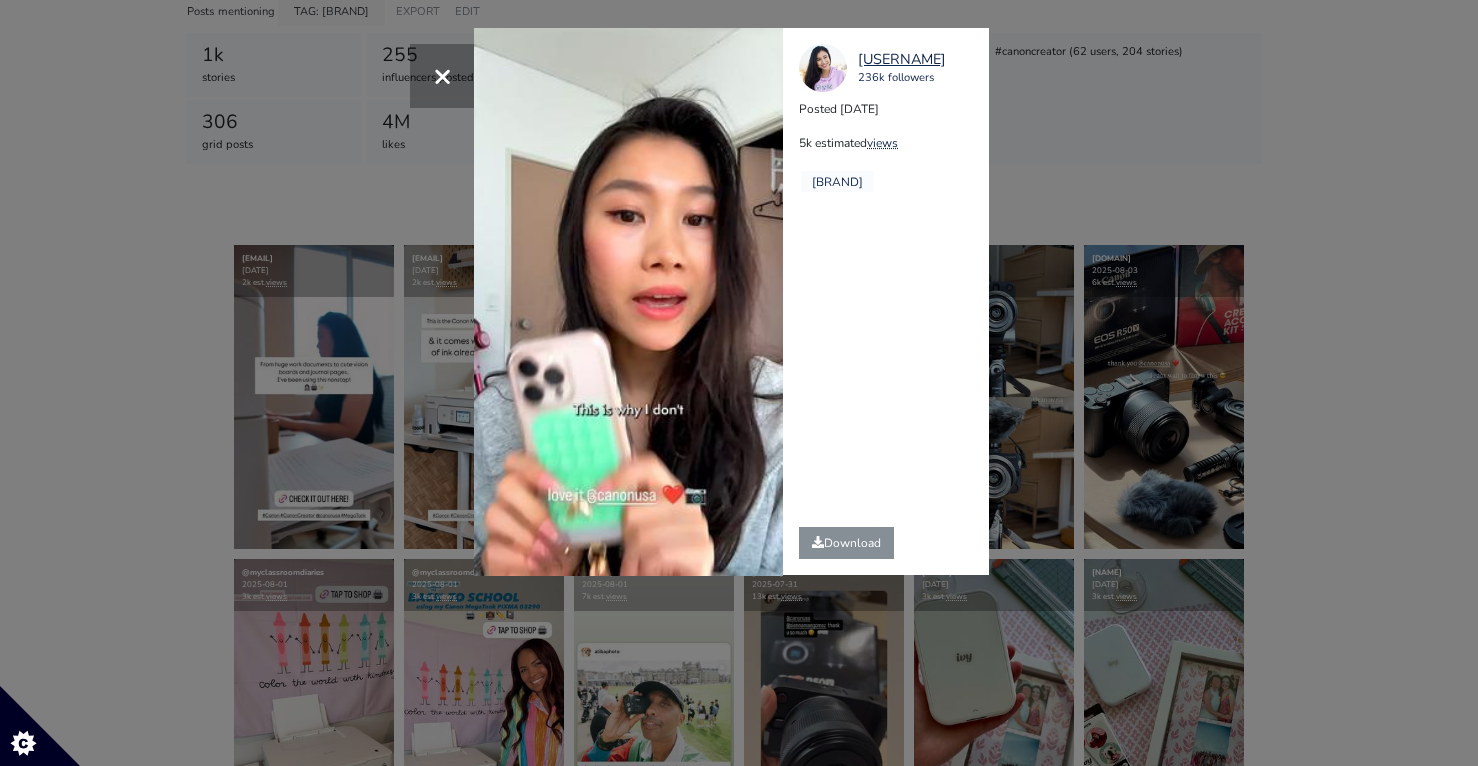 click on "Download" at bounding box center [846, 543] 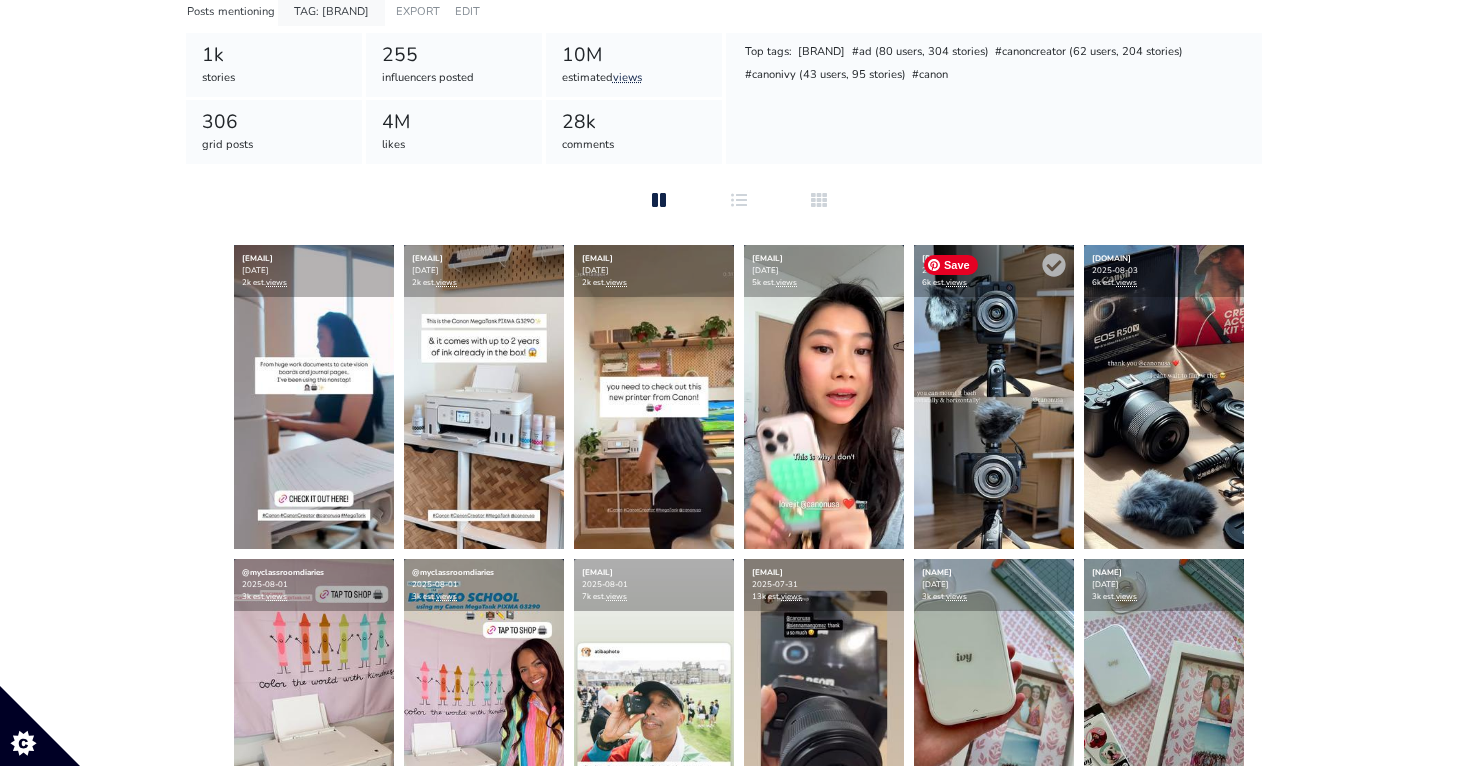 click at bounding box center (994, 397) 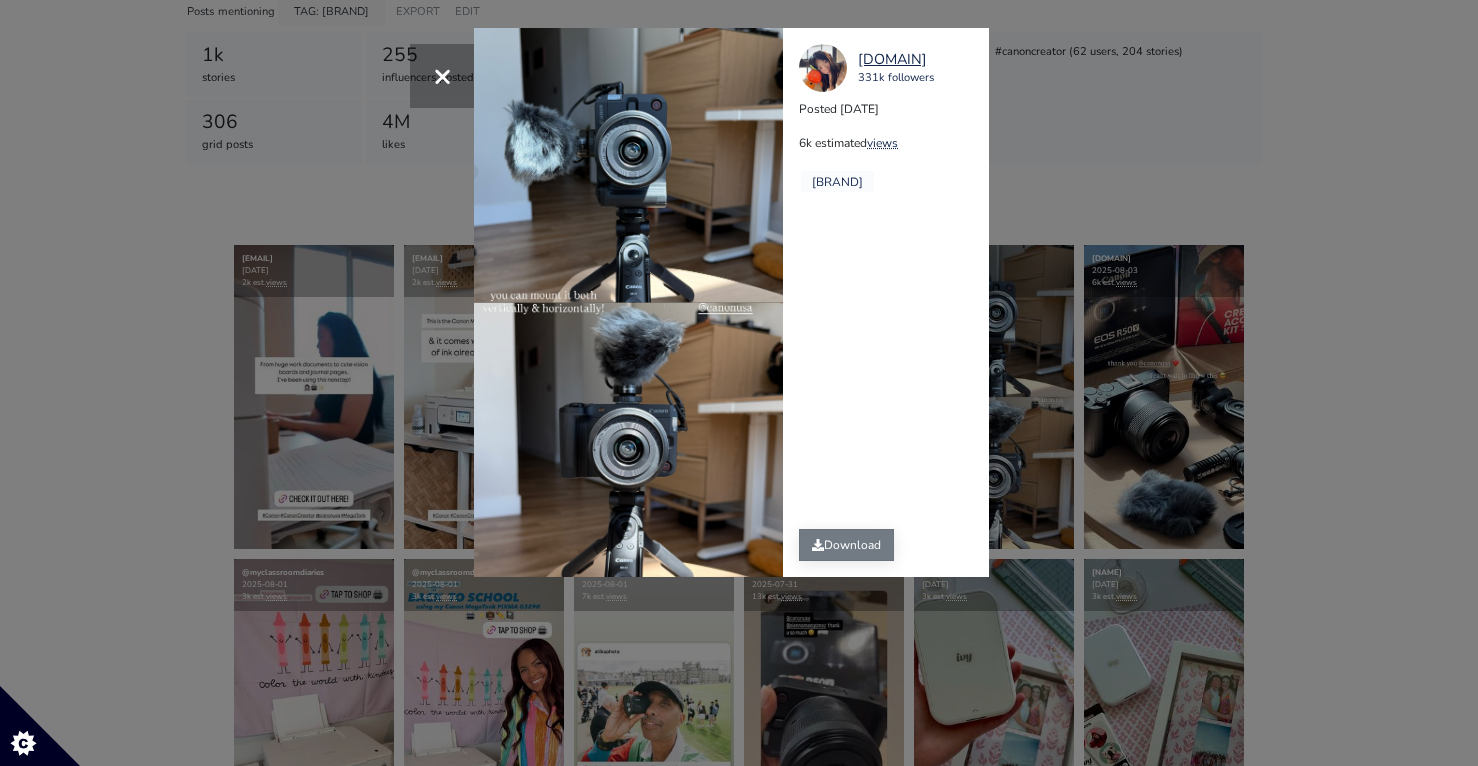 click on "Download" at bounding box center (846, 545) 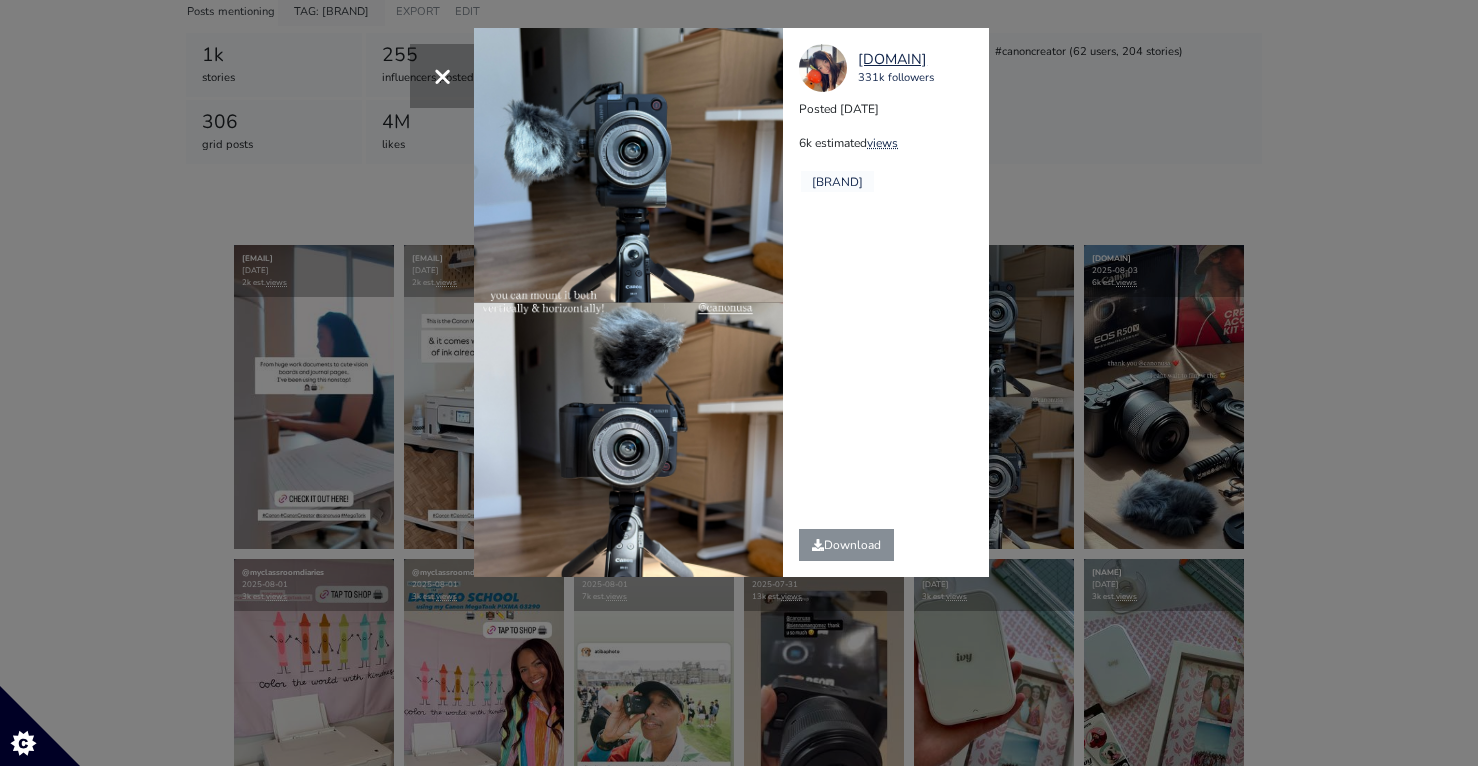 click on "×
uncomfy.co
331k followers
Posted 2025-08-03
6k
estimated
views
@canonusa" at bounding box center (739, 383) 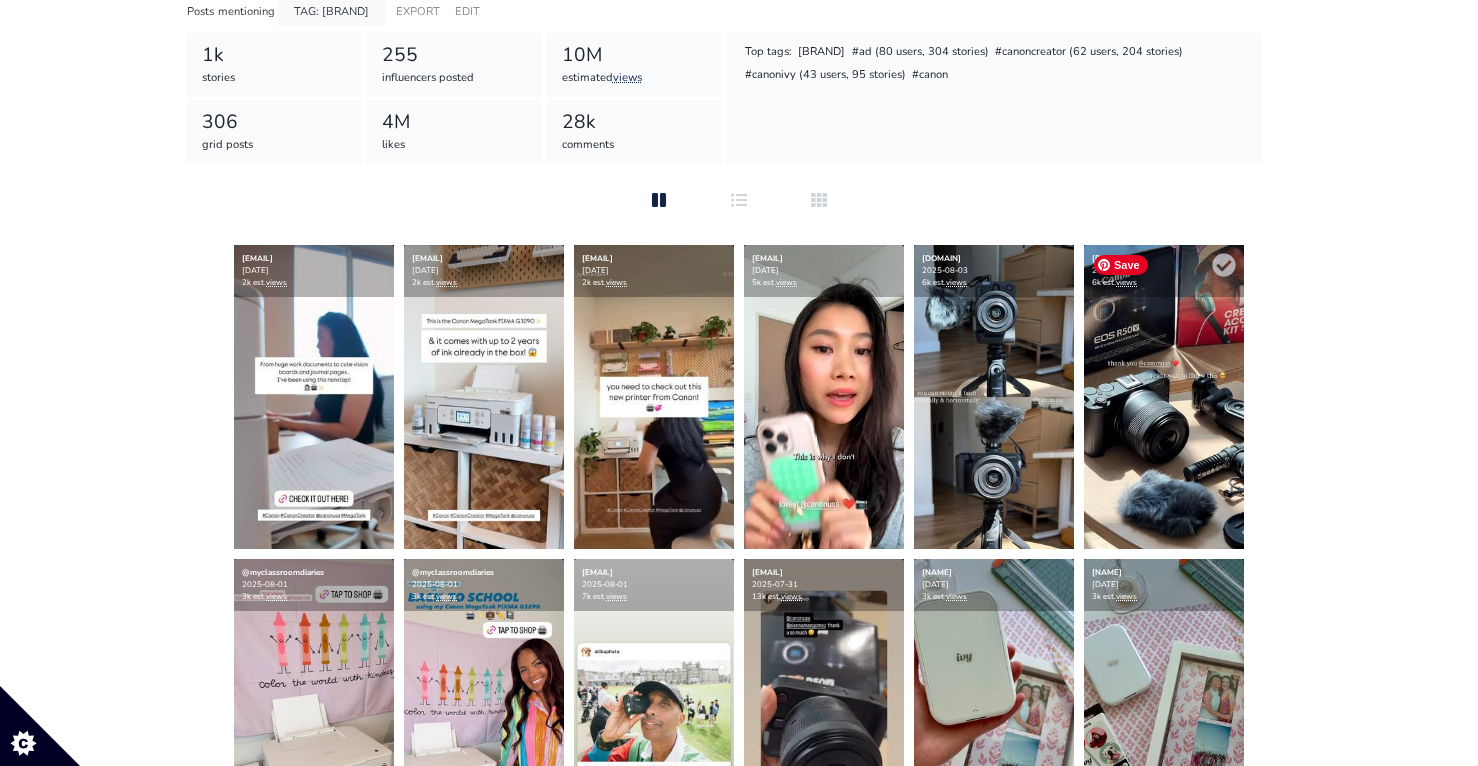 click at bounding box center (1164, 397) 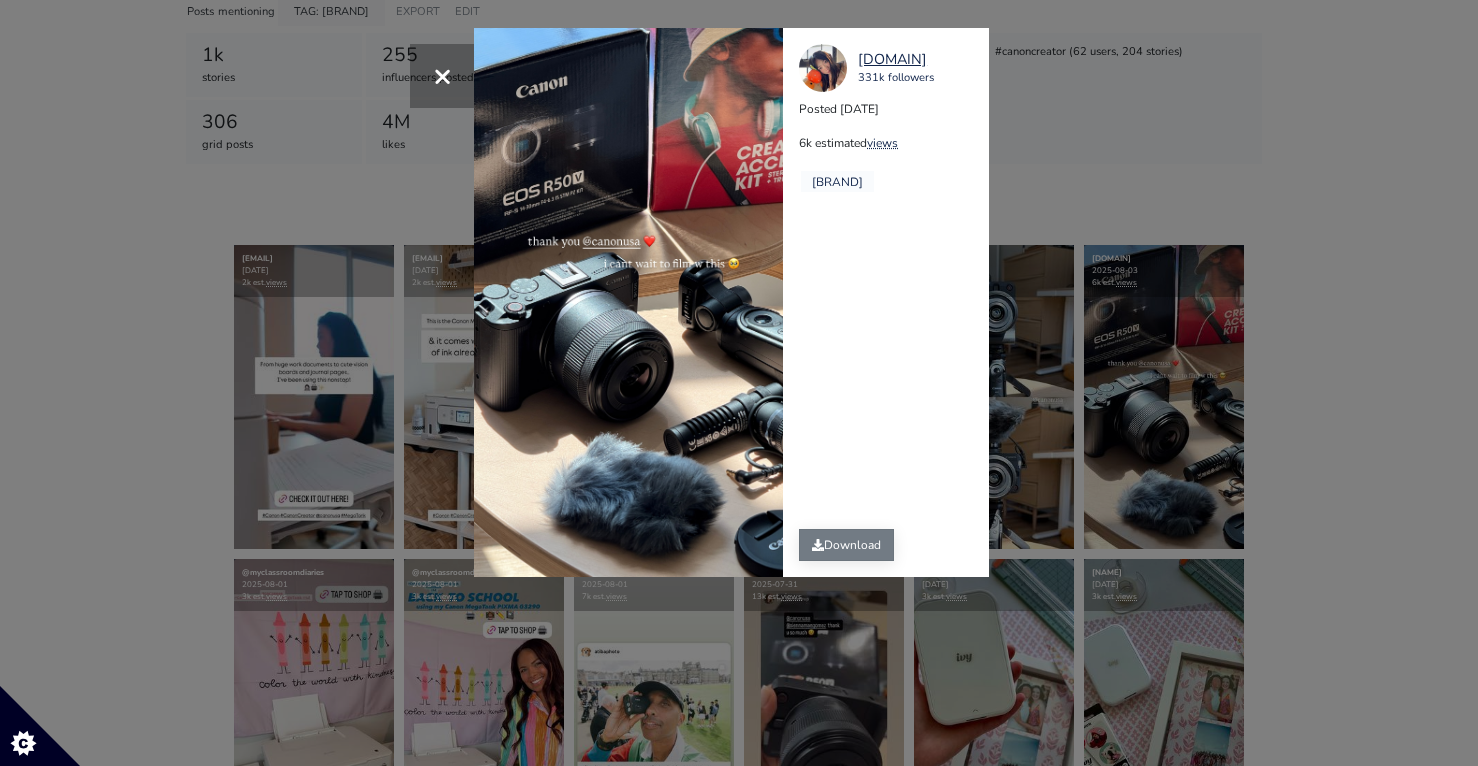 click on "Download" at bounding box center (846, 545) 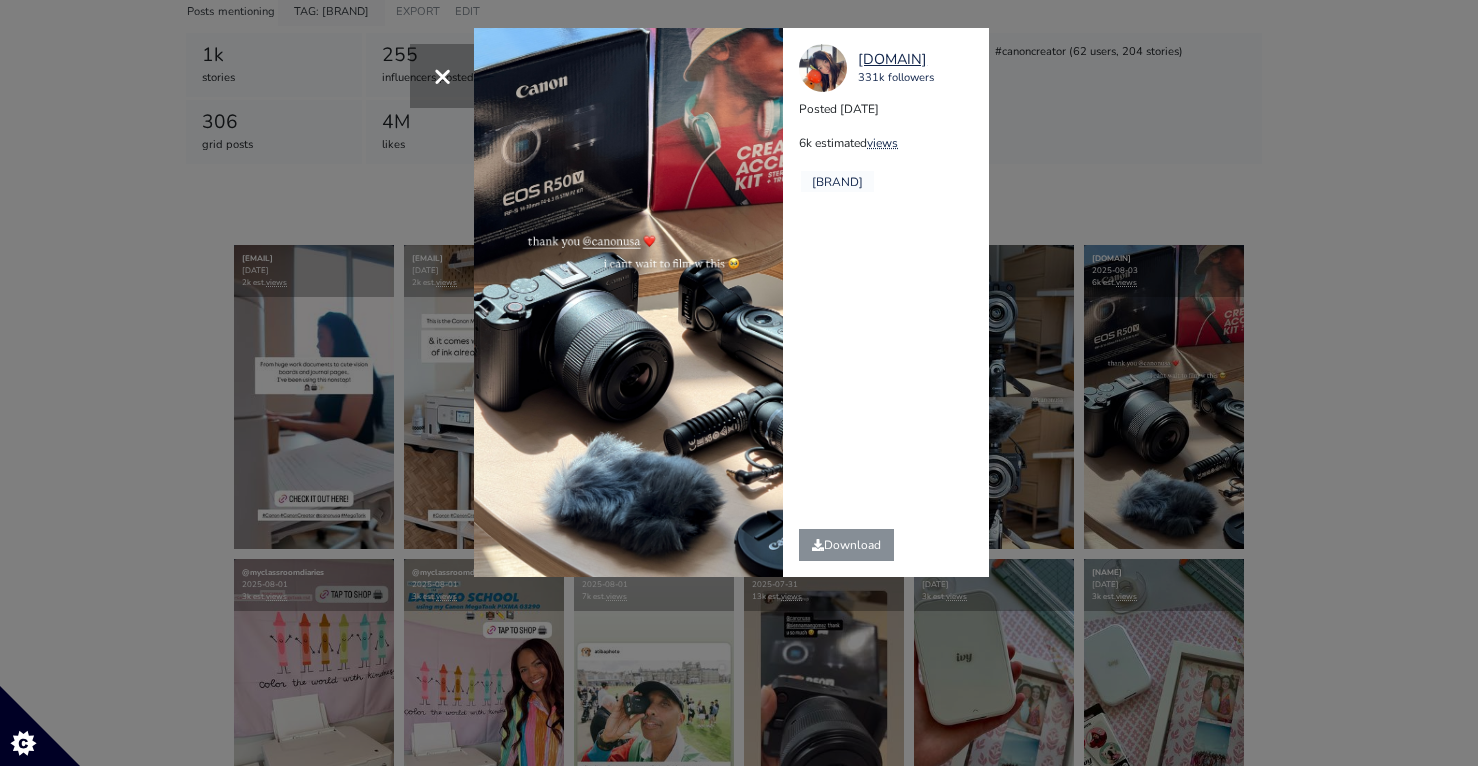 click on "×
uncomfy.co
331k followers
Posted 2025-08-03
6k
estimated
views
@canonusa" at bounding box center [739, 383] 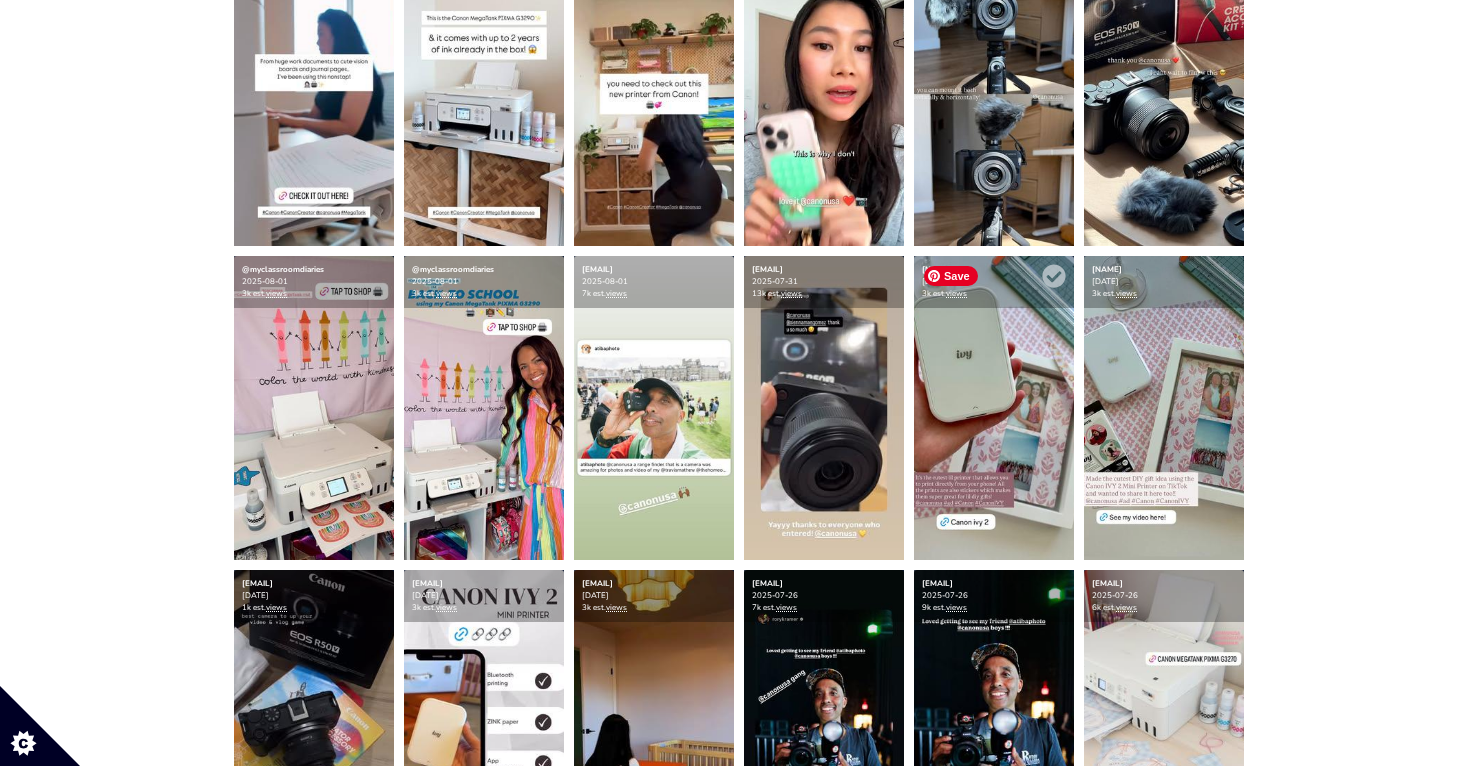 scroll, scrollTop: 563, scrollLeft: 0, axis: vertical 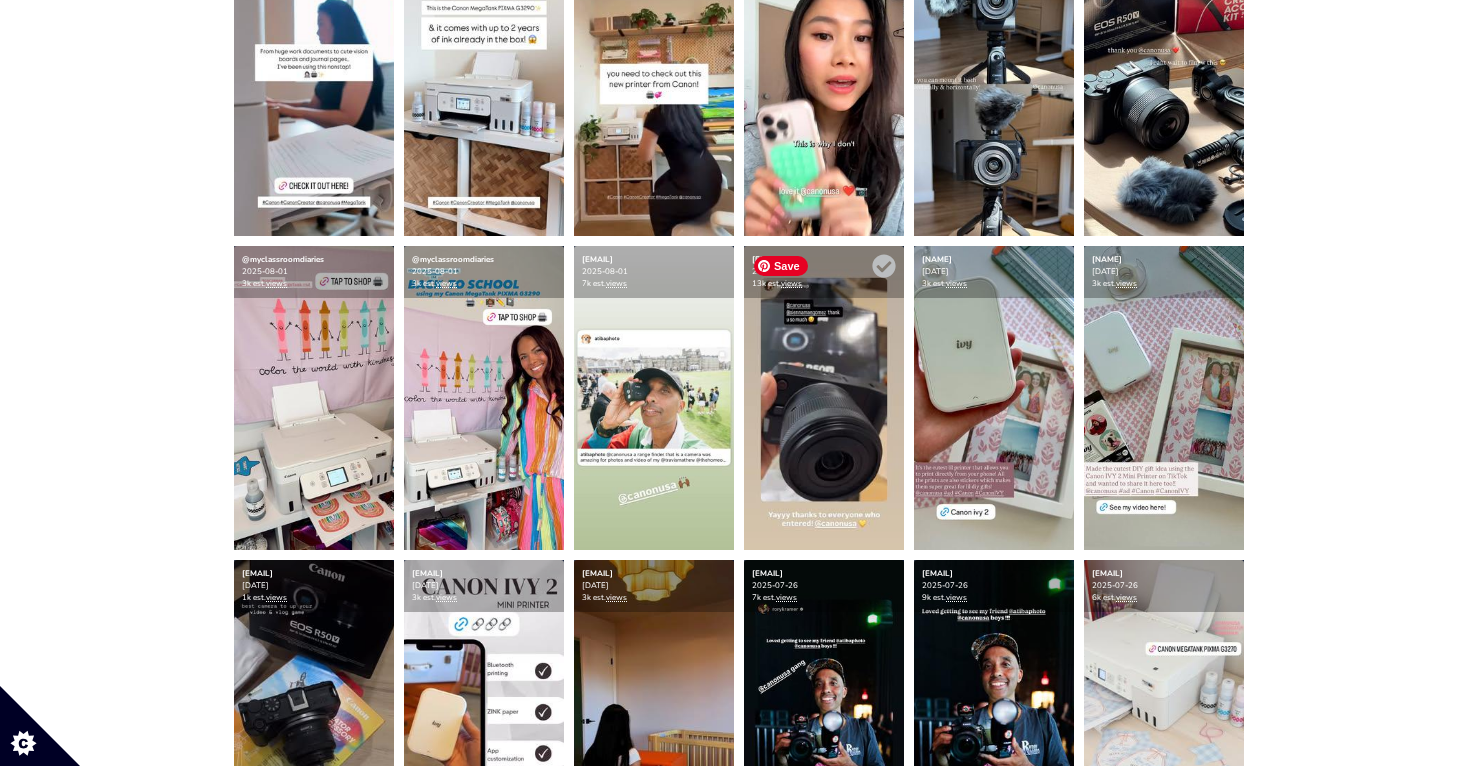 click at bounding box center (824, 398) 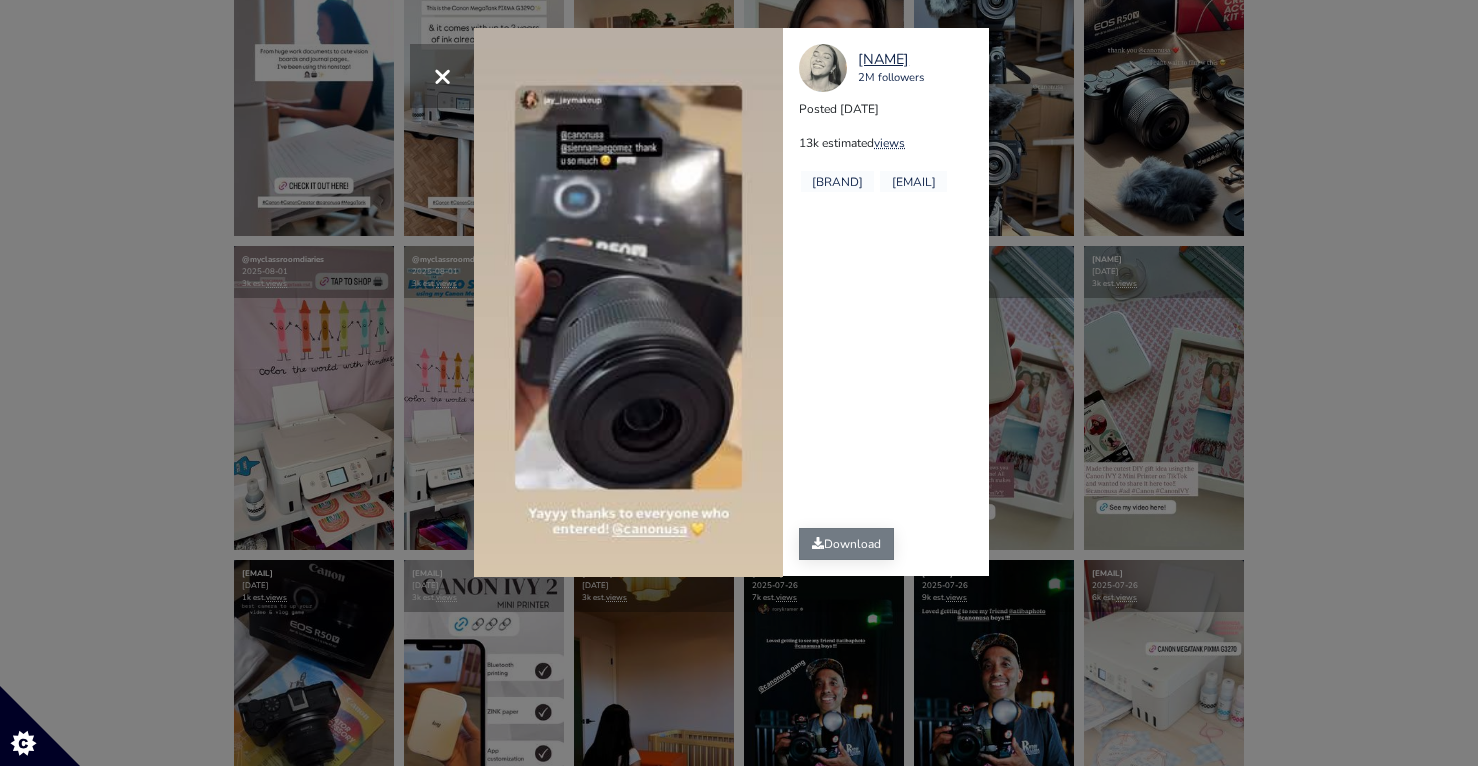 click on "Download" at bounding box center (846, 544) 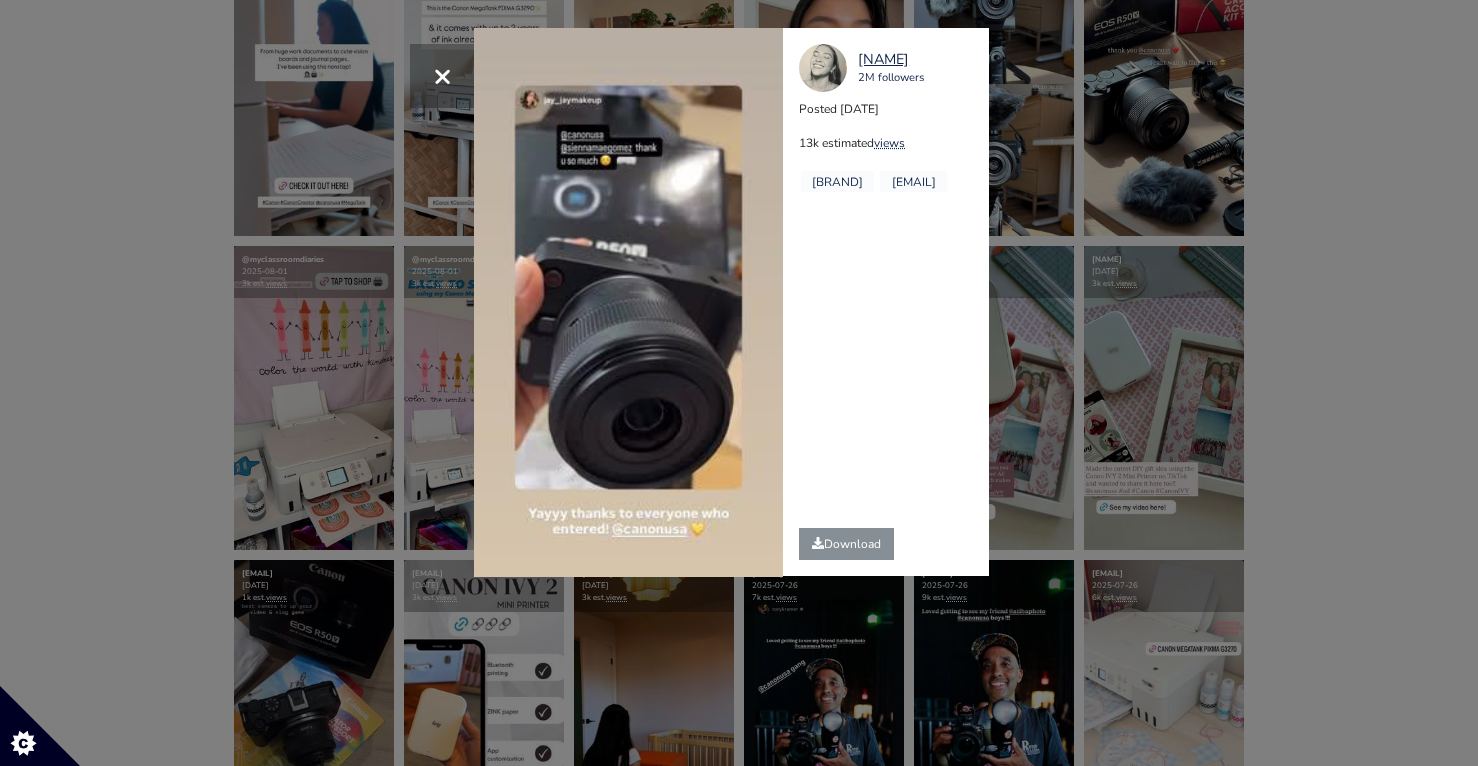 click on "×
Your browser does not support HTML5 video.
siennamaegomez
2M followers
Posted 2025-07-31
13k
estimated
views
@canonusa" at bounding box center [739, 383] 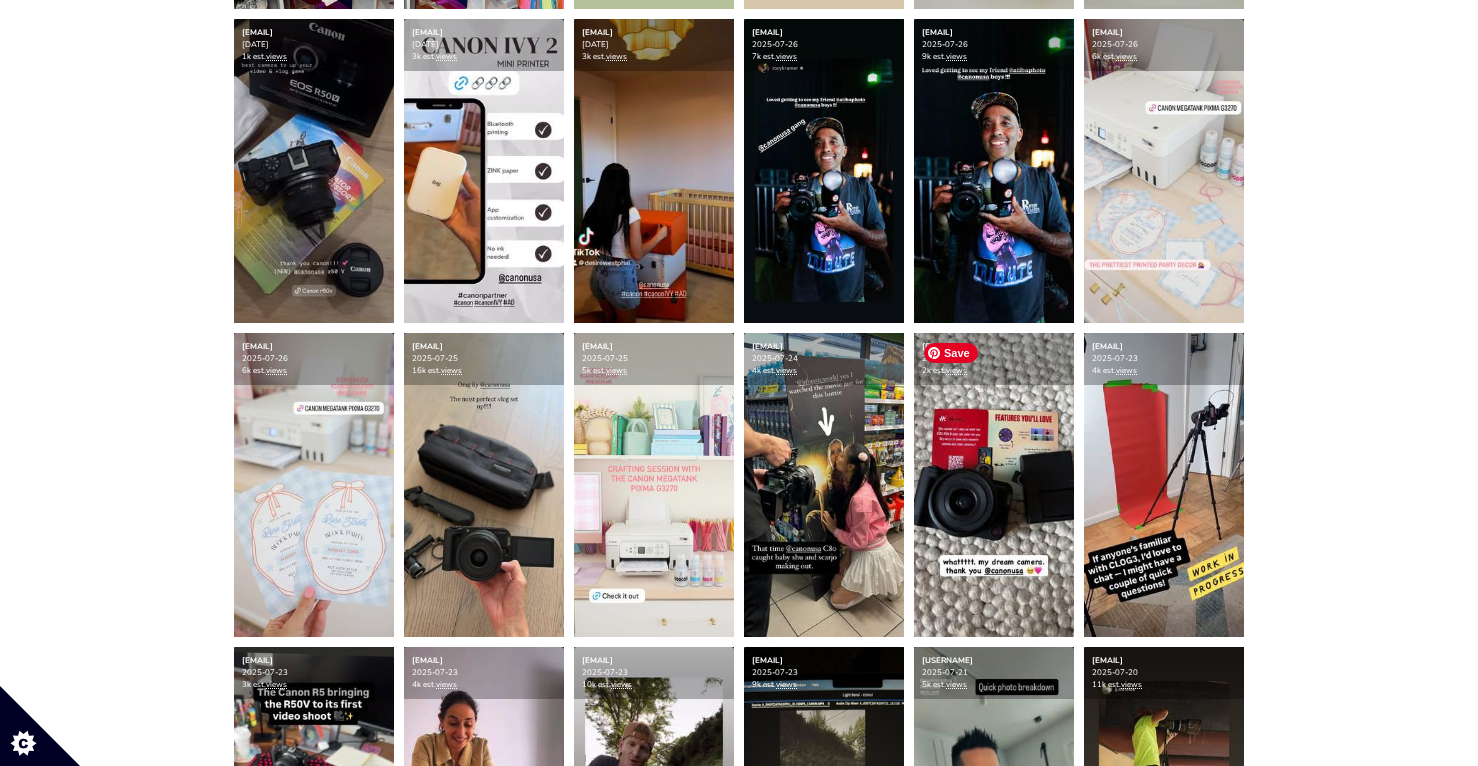 scroll, scrollTop: 1103, scrollLeft: 0, axis: vertical 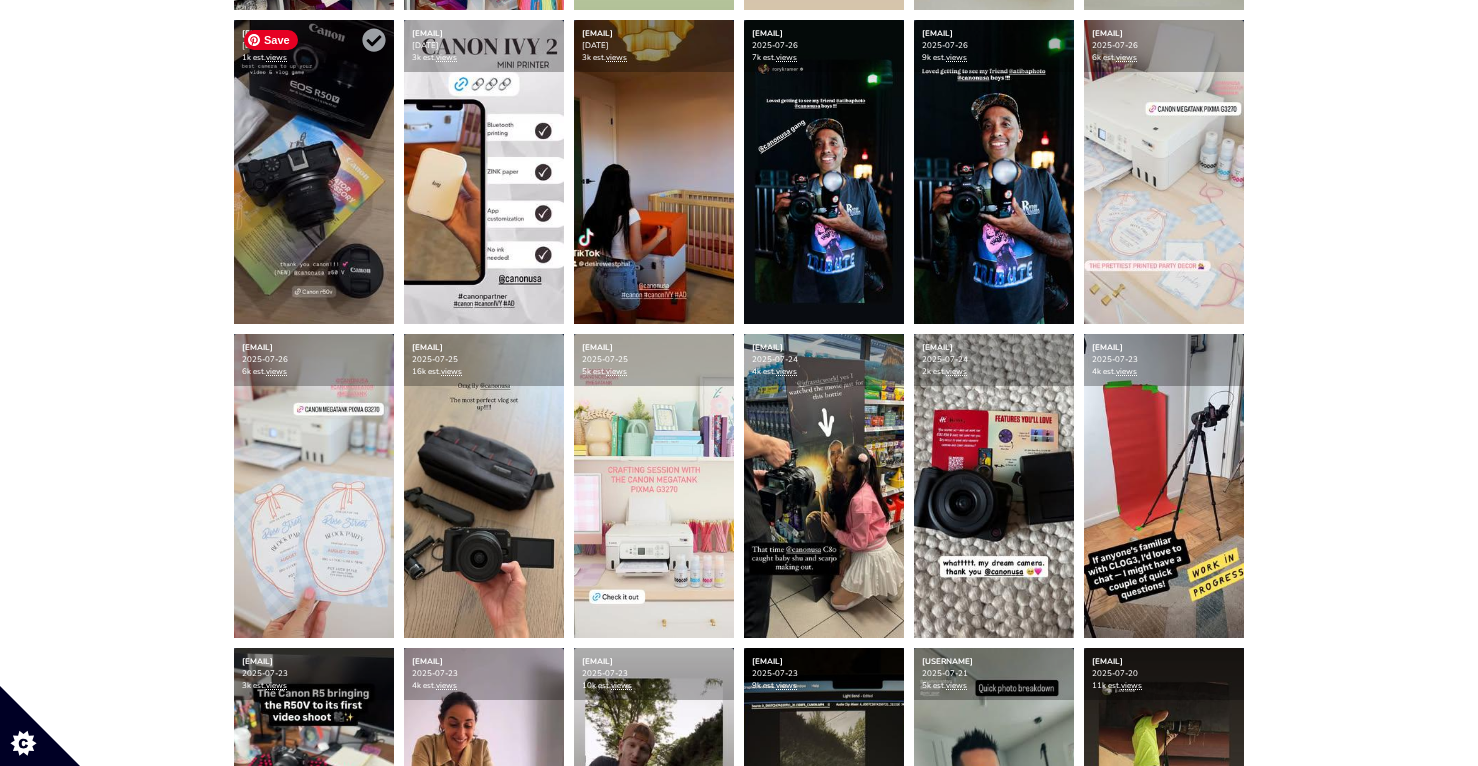 click at bounding box center (314, 172) 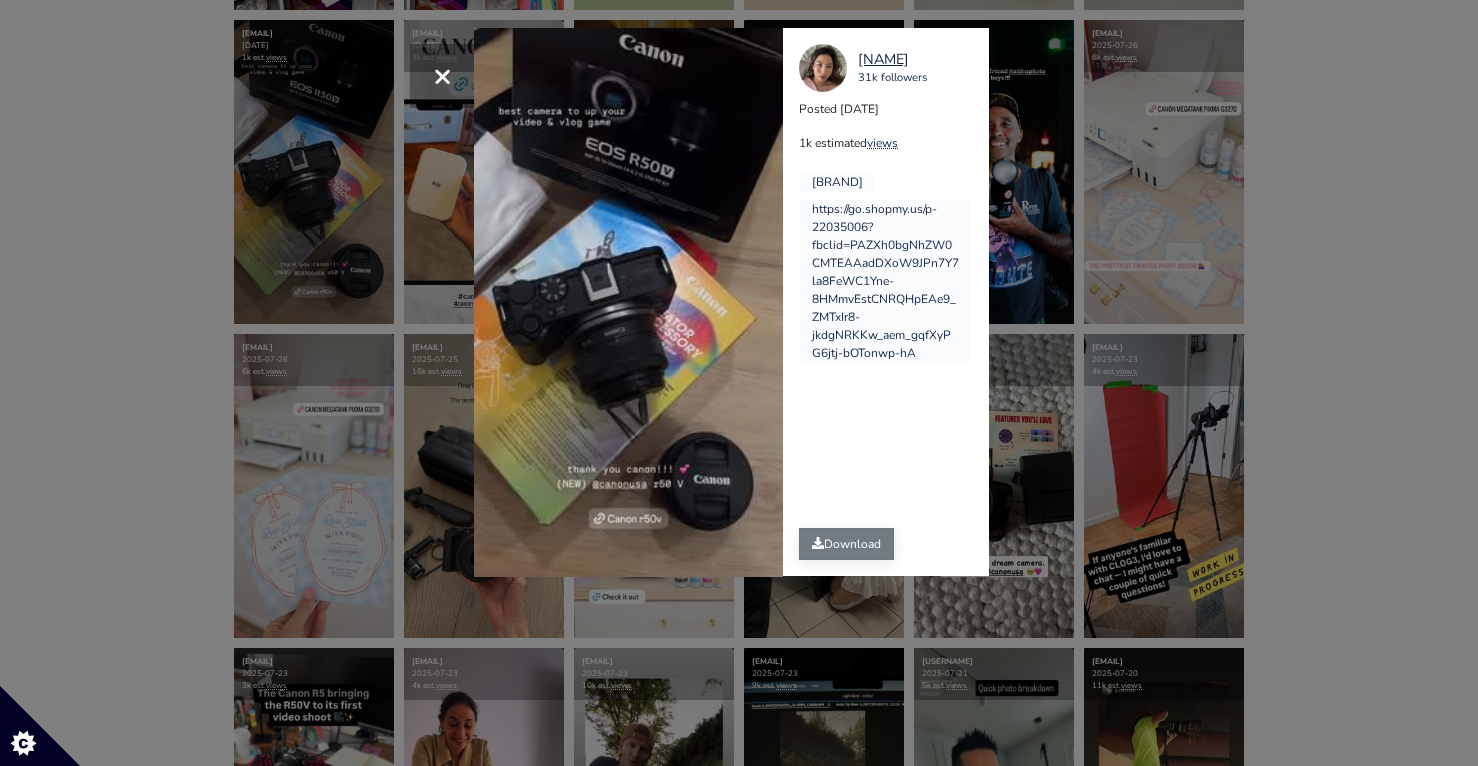click on "Download" at bounding box center (846, 544) 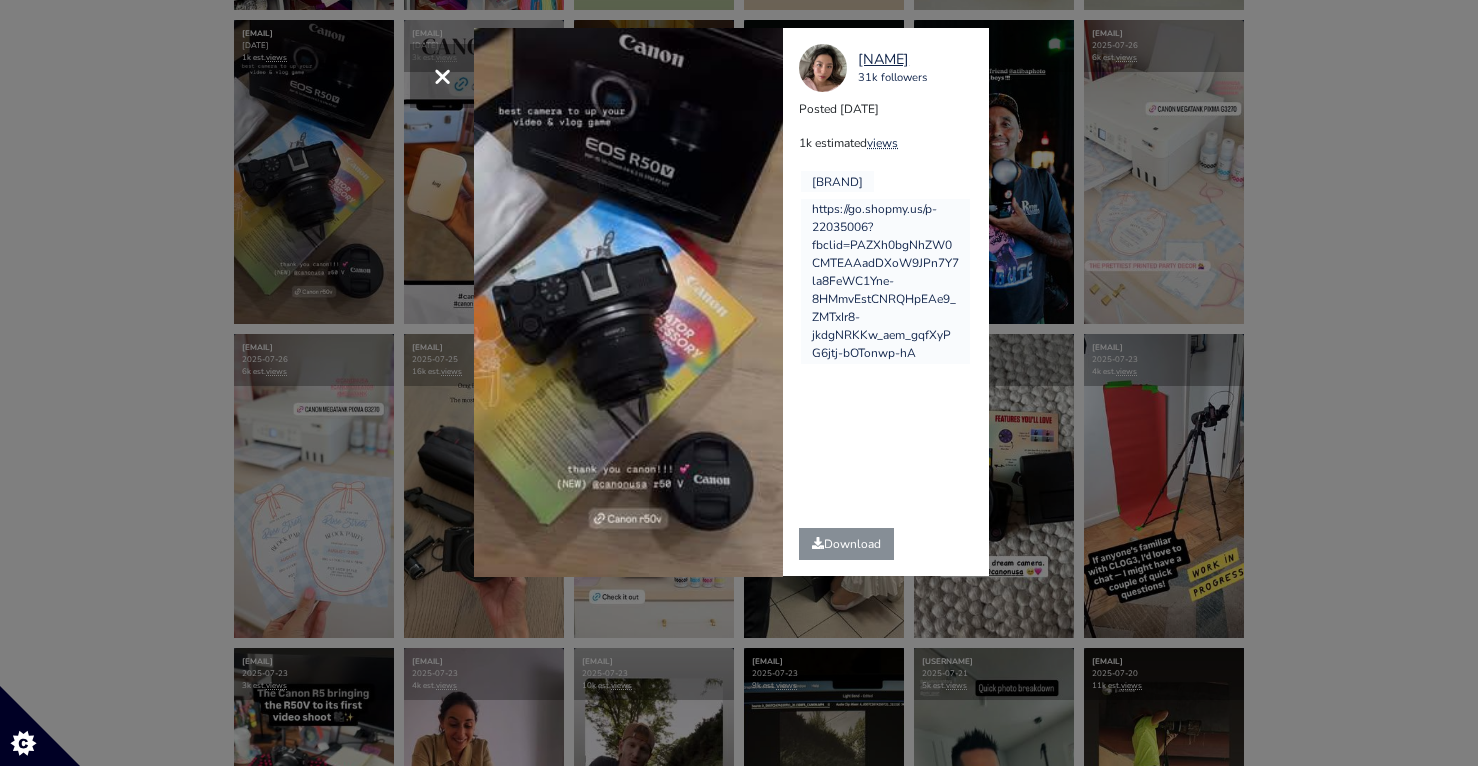 click on "×
Your browser does not support HTML5 video.
angelicasong
31k followers
Posted 2025-07-30
1k
estimated
views
@canonusa" at bounding box center [739, 383] 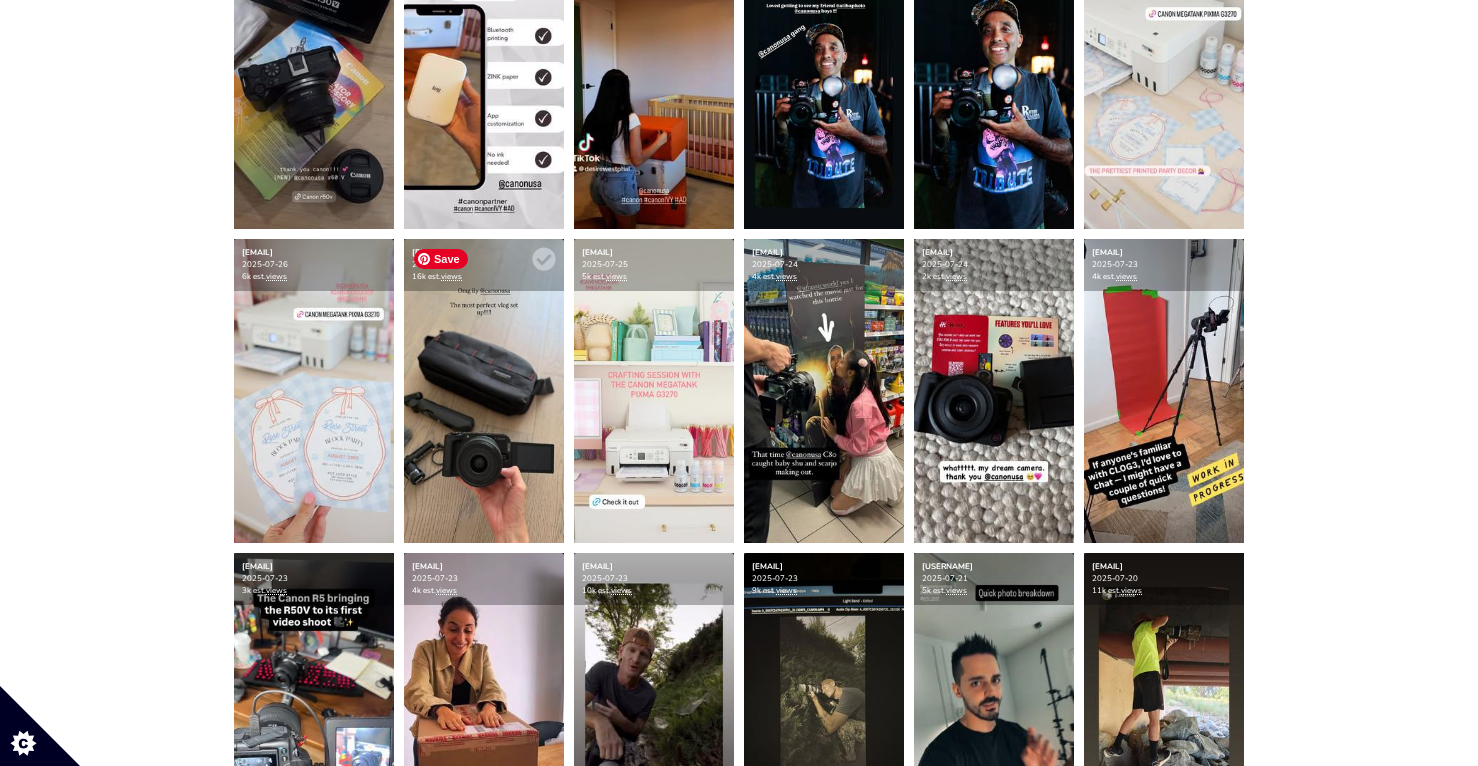 scroll, scrollTop: 1216, scrollLeft: 0, axis: vertical 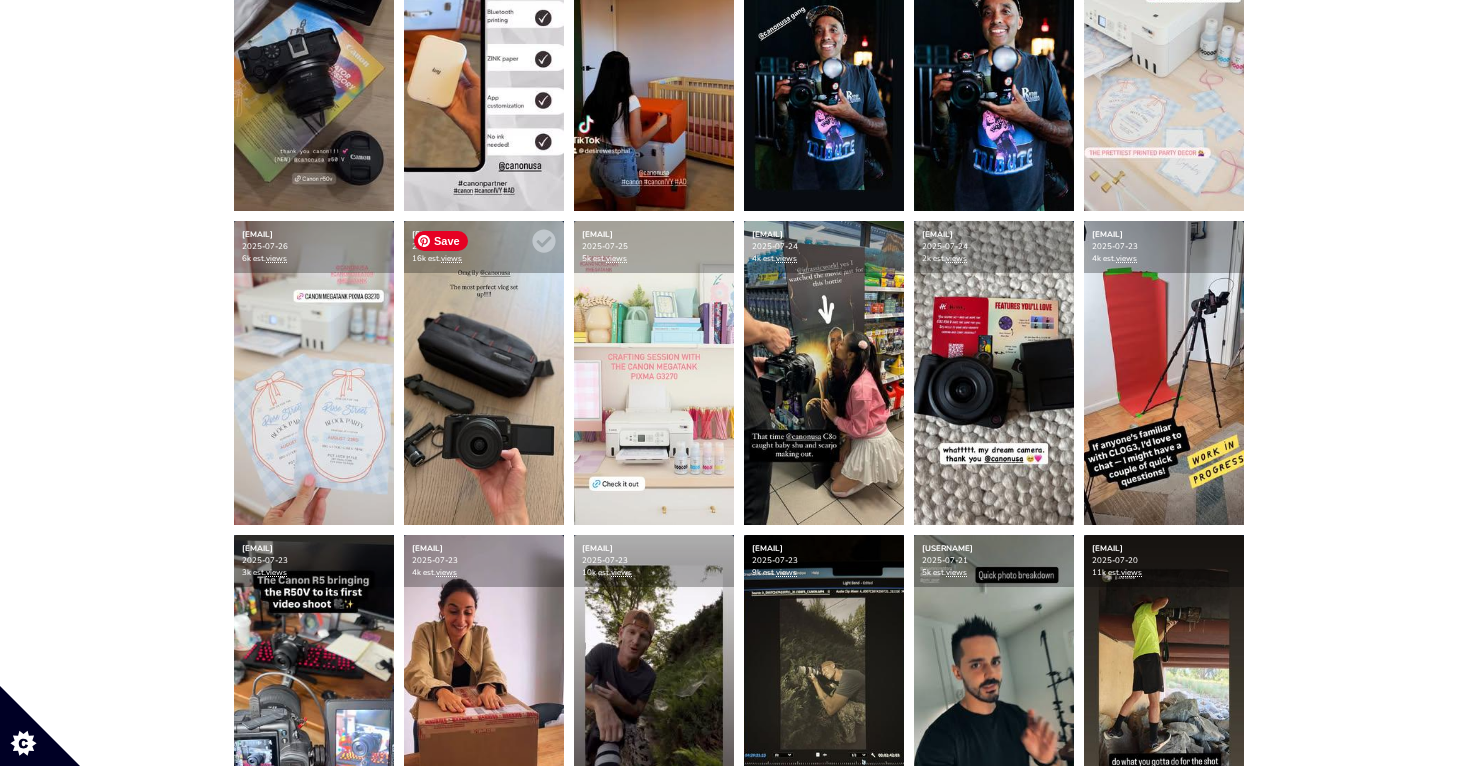 click at bounding box center (484, 373) 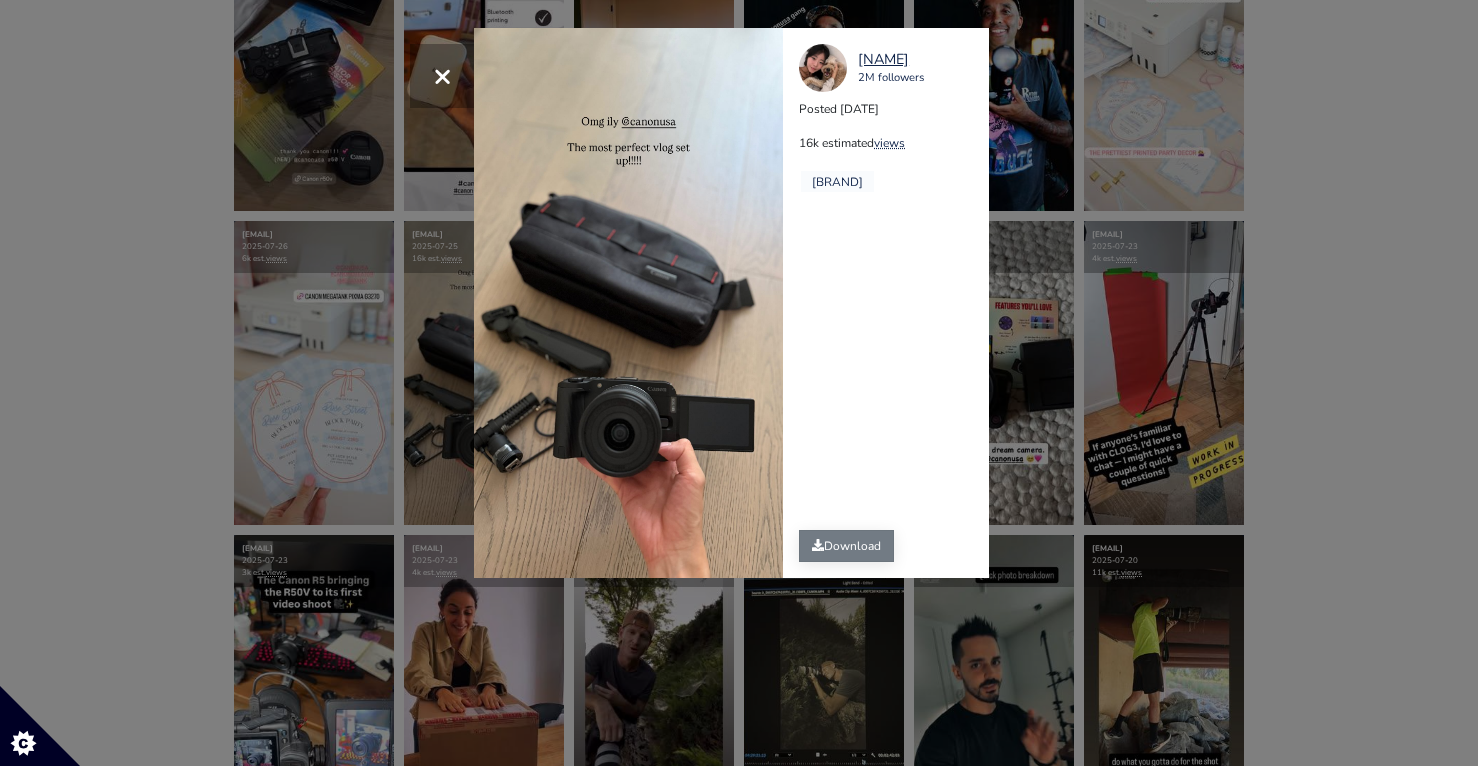 click on "Download" at bounding box center (846, 546) 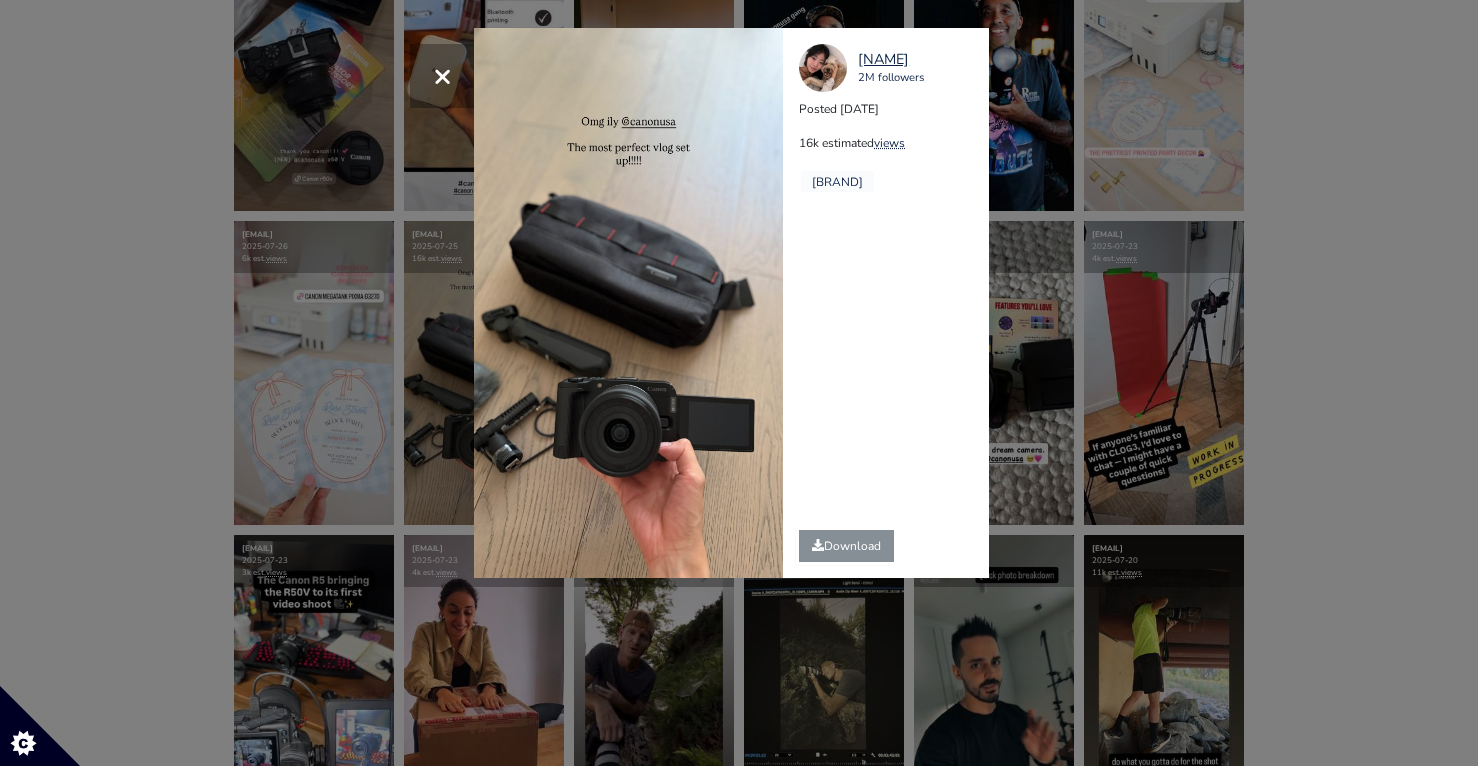 click on "×
hjevelyn
2M followers
Posted 2025-07-25
16k
estimated
views
@canonusa" at bounding box center (739, 383) 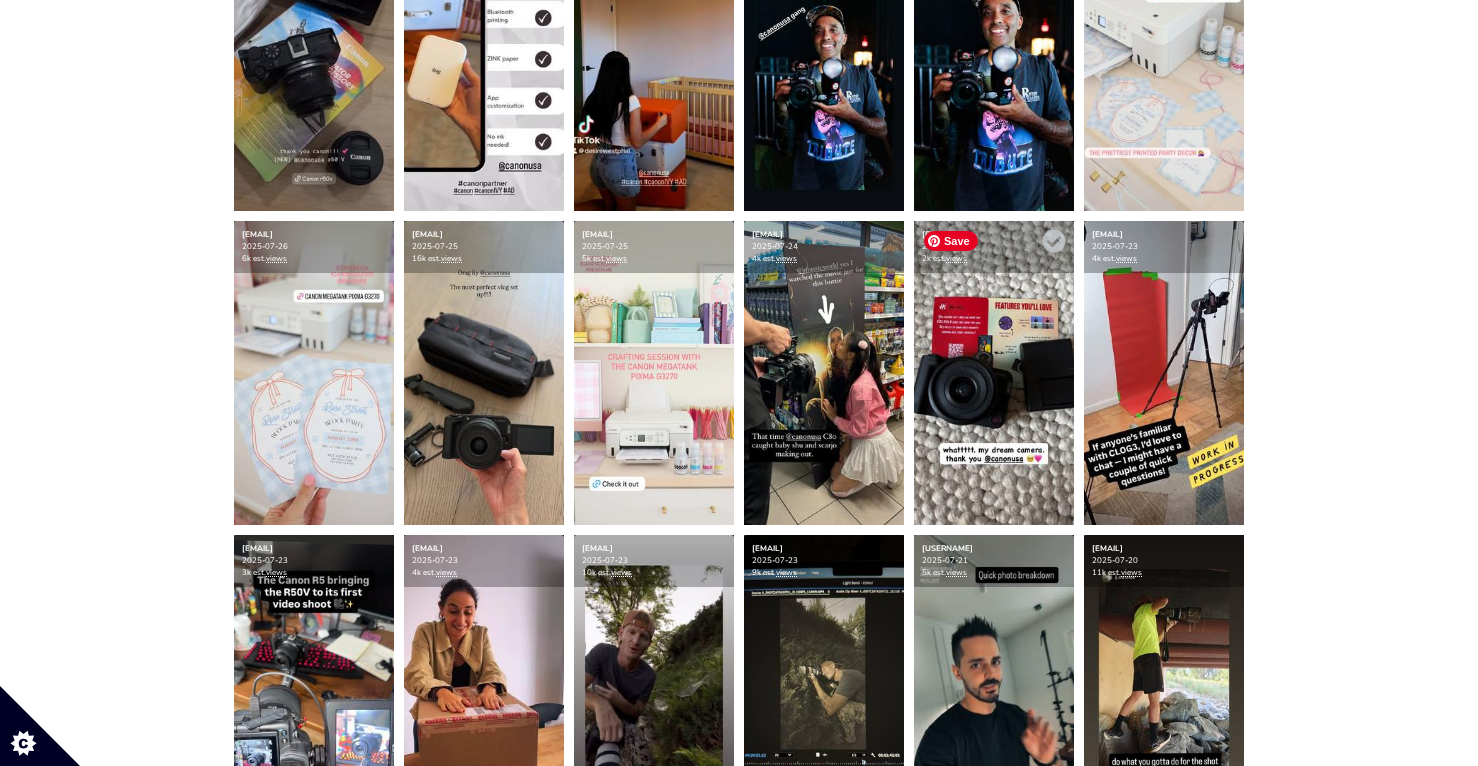 click at bounding box center (994, 373) 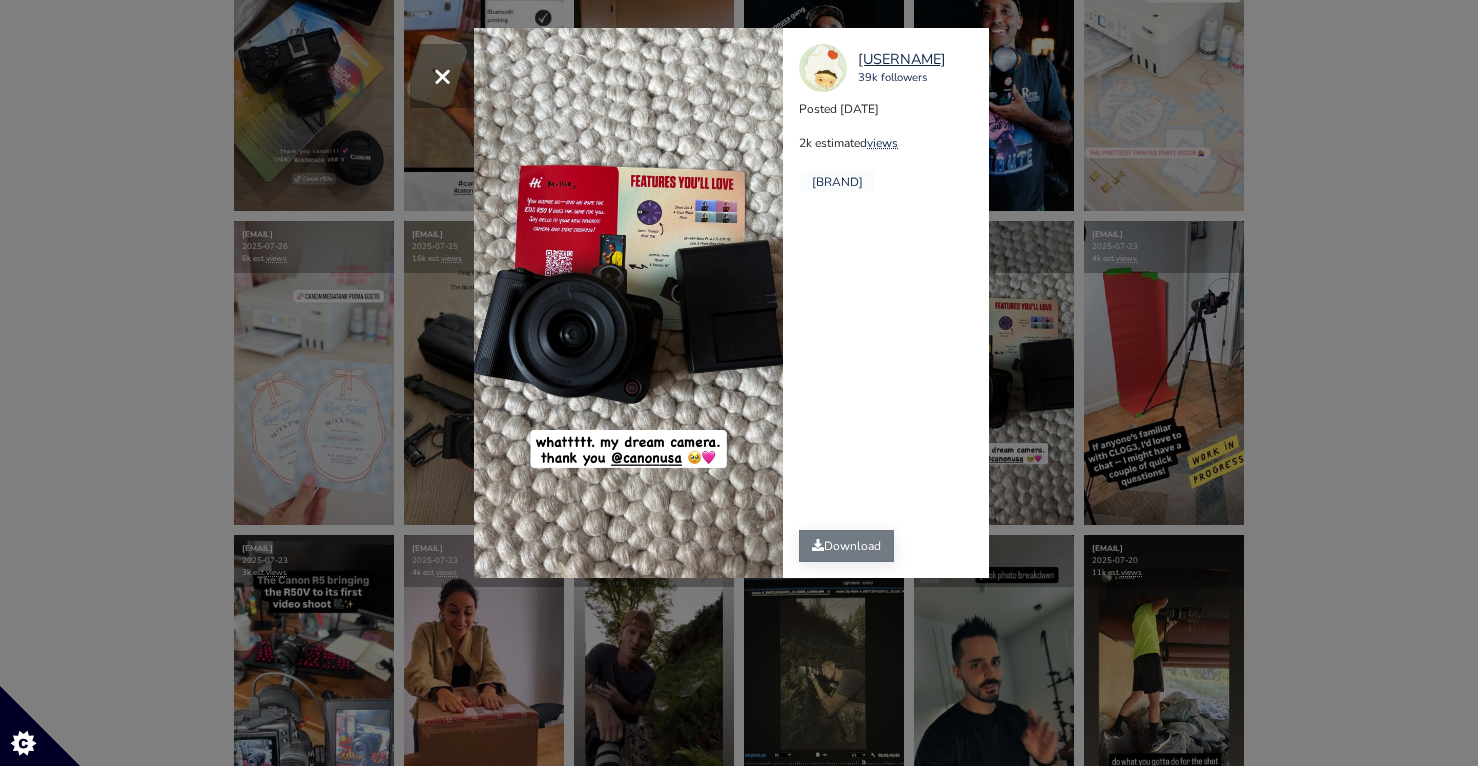 click on "Download" at bounding box center [846, 546] 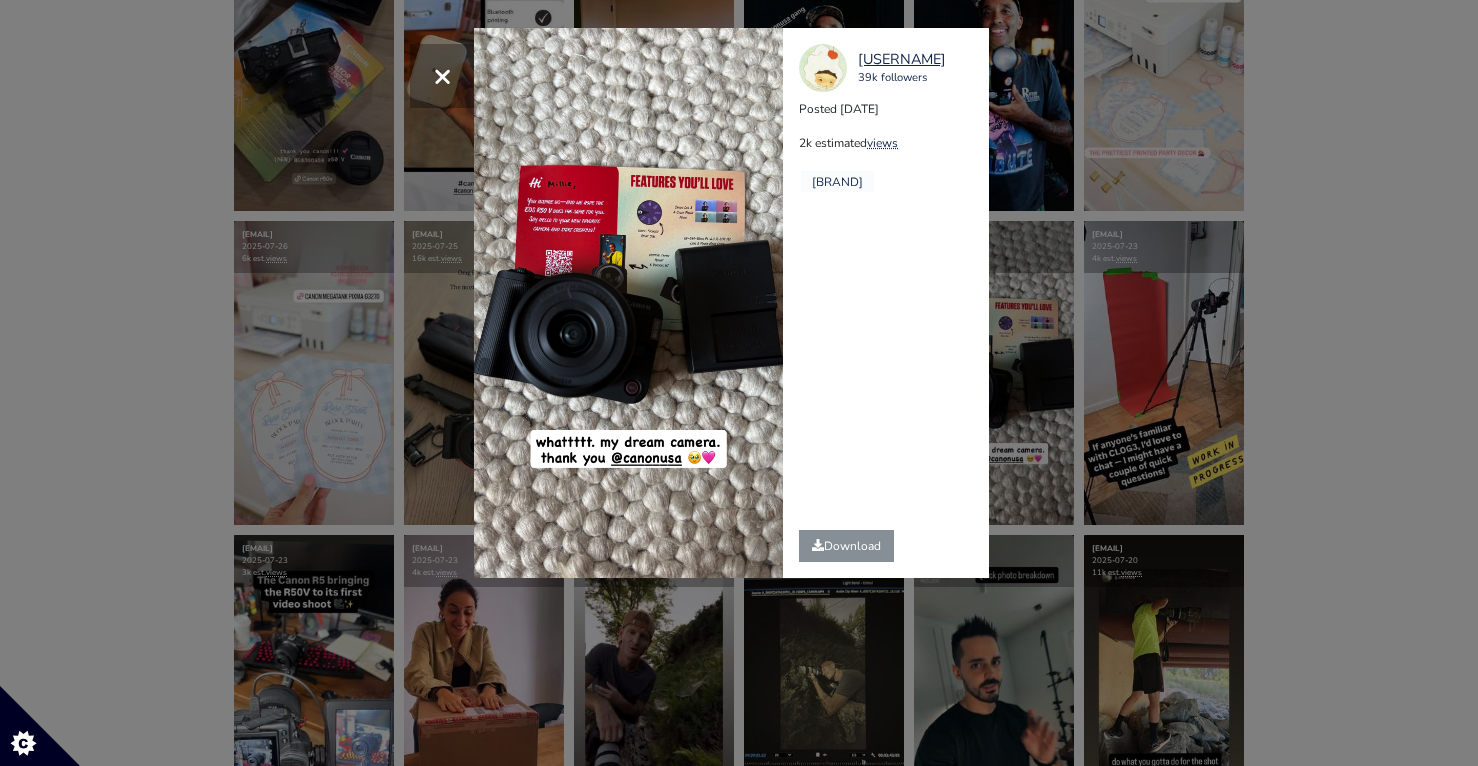 click on "×
mildredsauce
39k followers
Posted 2025-07-24
2k
estimated
views
@canonusa" at bounding box center [739, 383] 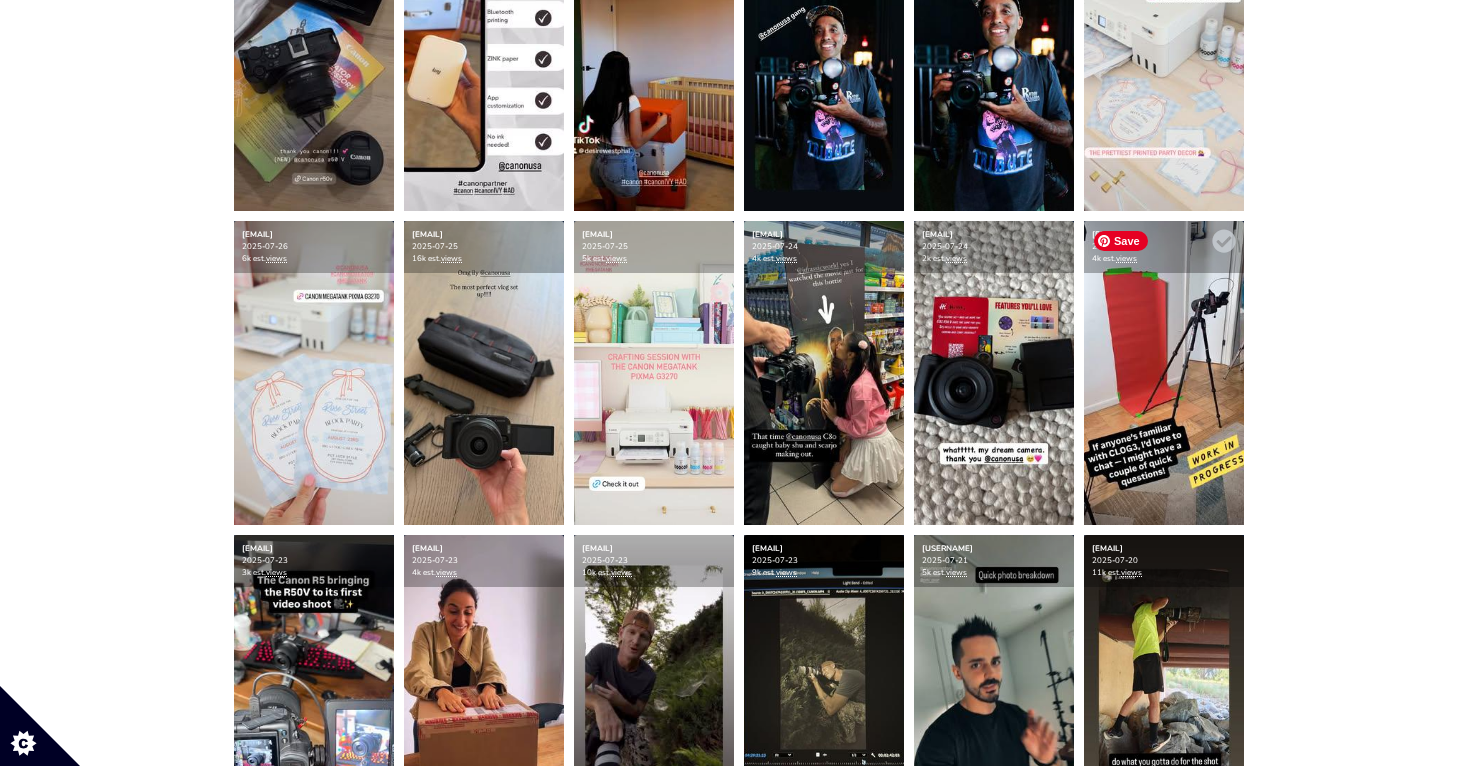 click at bounding box center [1164, 373] 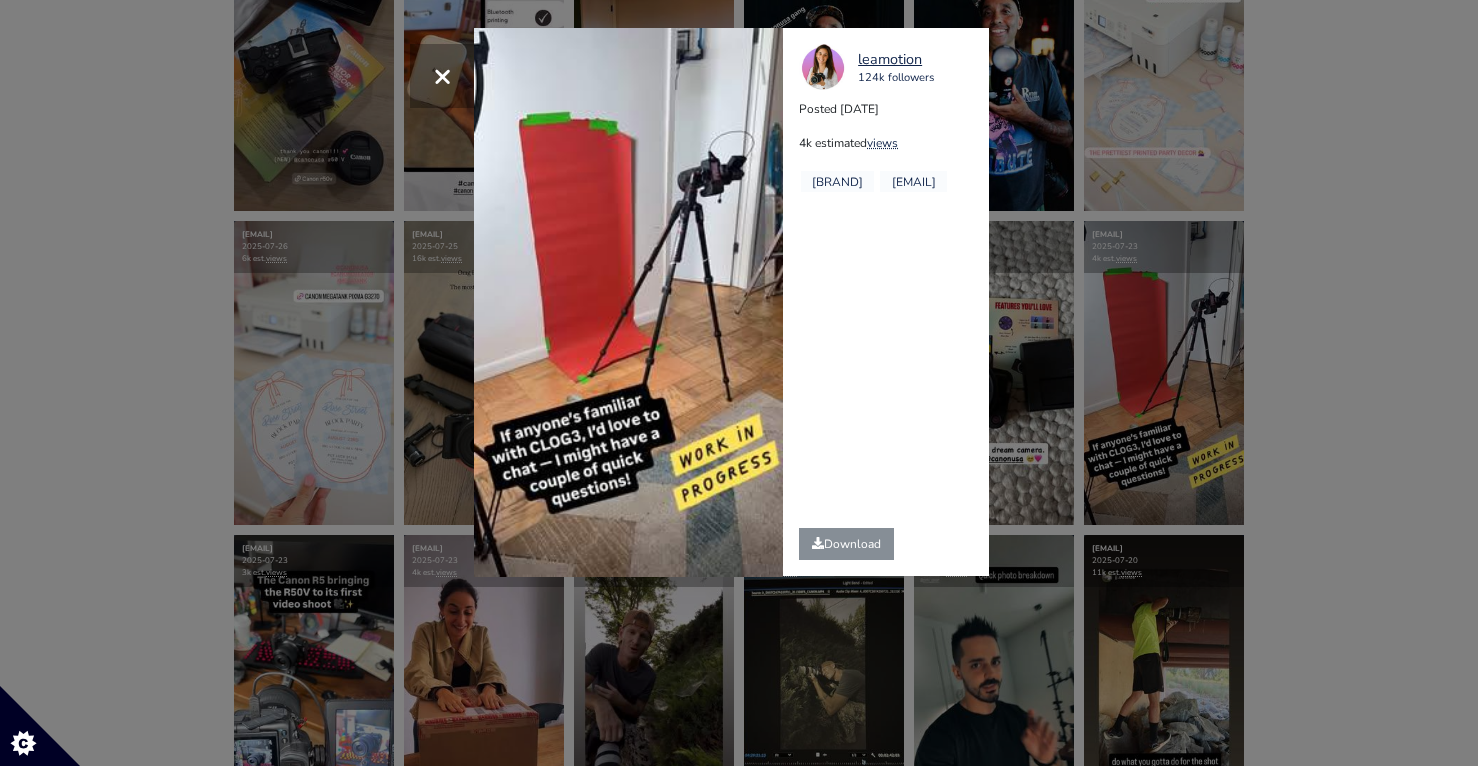 click on "×
Your browser does not support HTML5 video.
leamotion
124k followers
Posted 2025-07-23
4k
estimated
views
@canonusa" at bounding box center [739, 383] 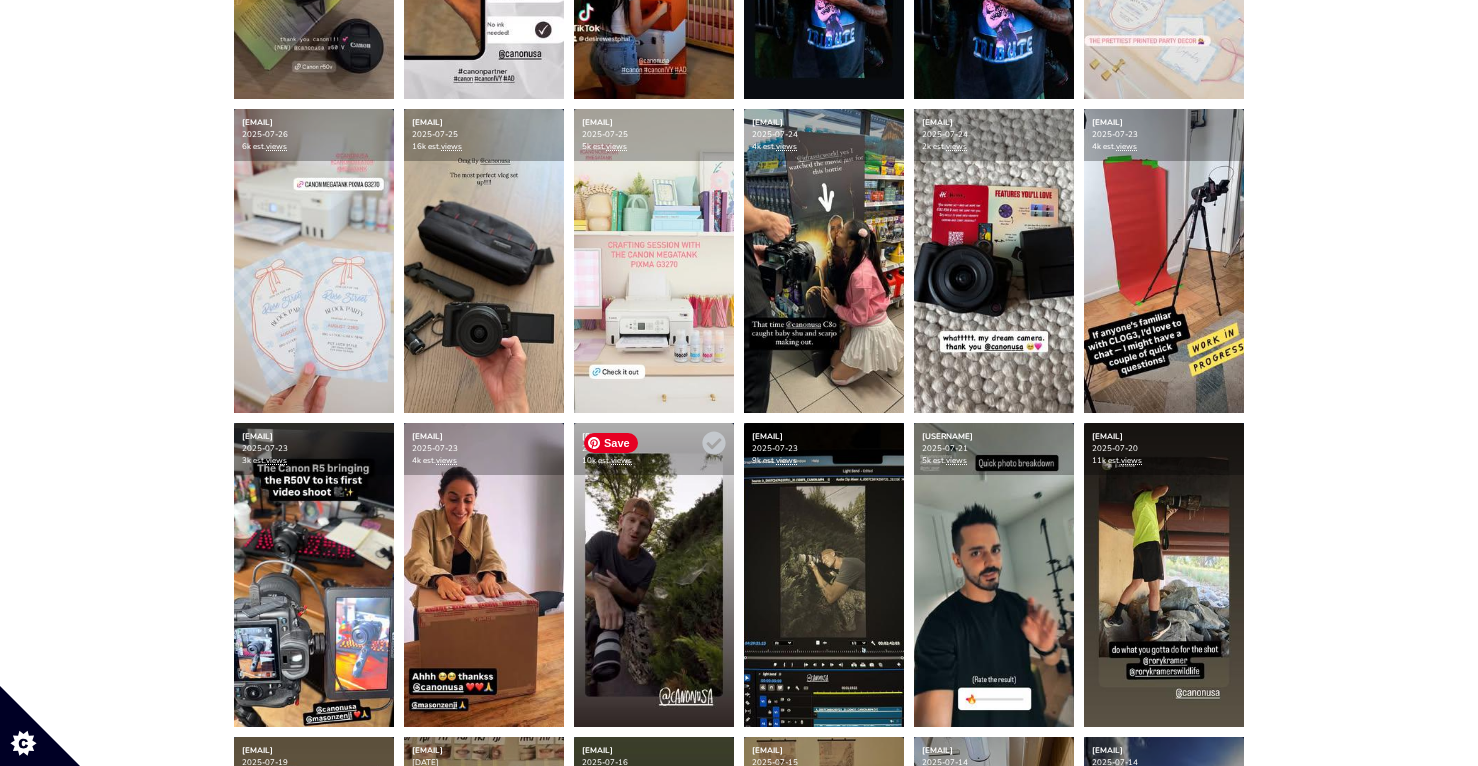 scroll, scrollTop: 1463, scrollLeft: 0, axis: vertical 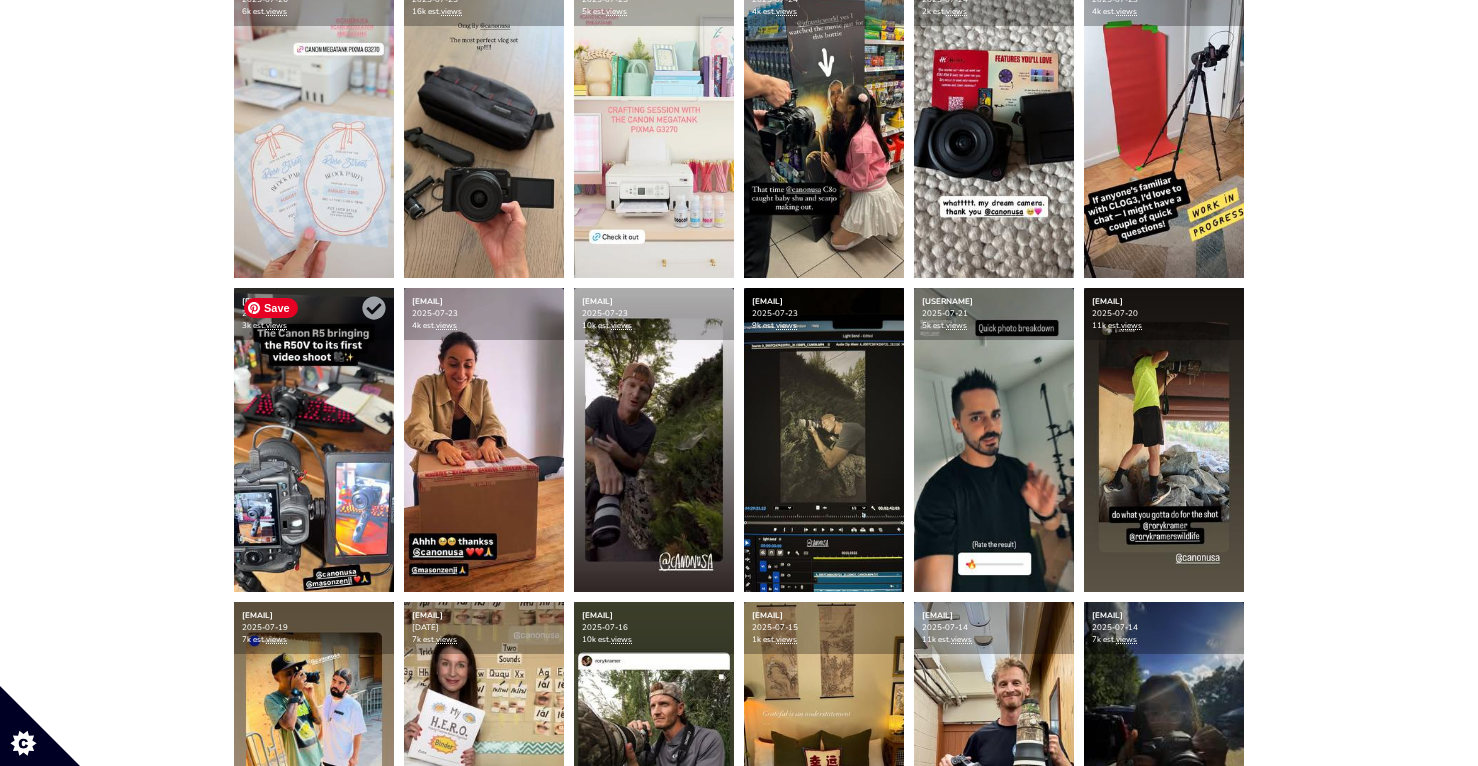 click at bounding box center [314, 440] 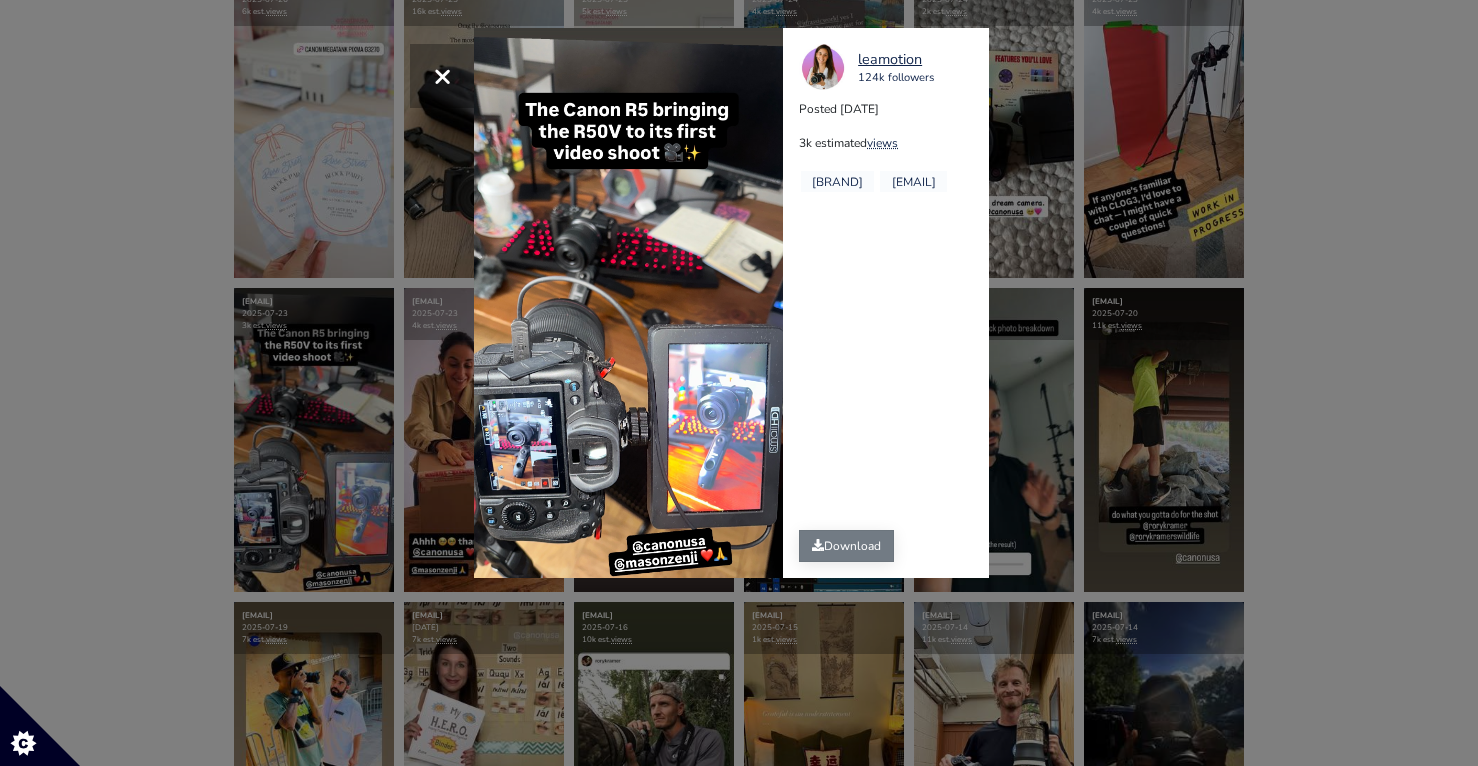 click on "Download" at bounding box center [846, 546] 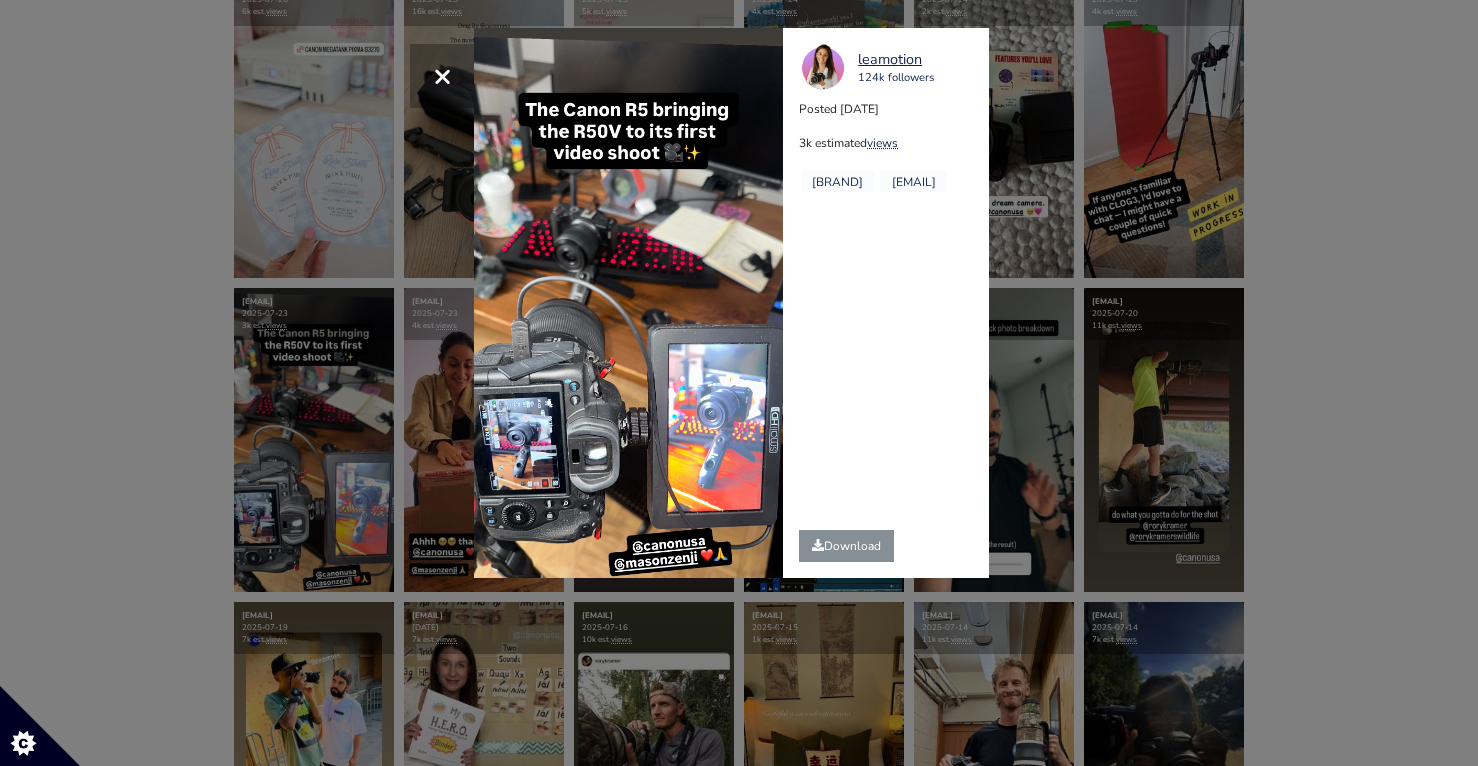 click on "leamotion
124k followers
Posted 2025-07-23
3k
estimated
views
@canonusa
@masonzenji" at bounding box center (893, 303) 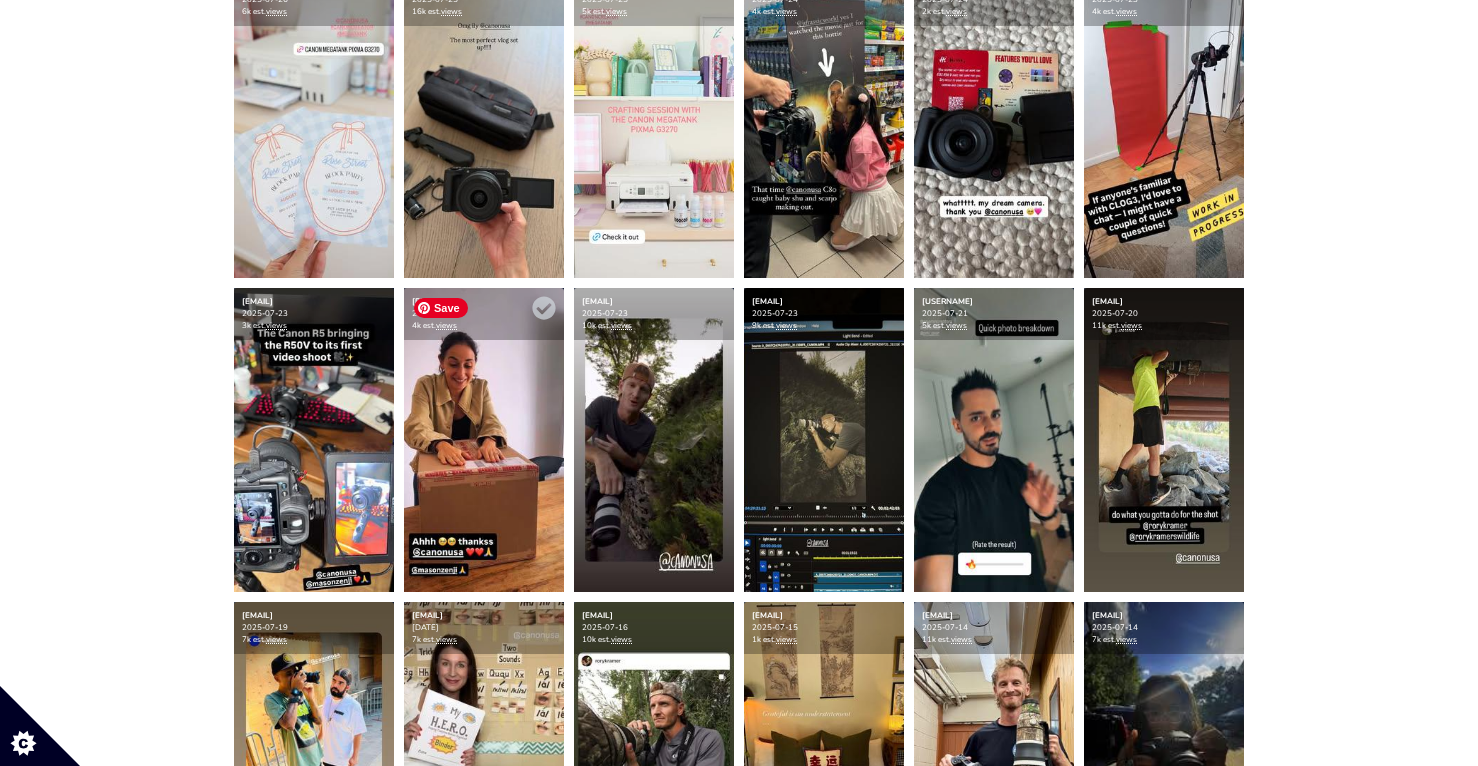 click at bounding box center [484, 440] 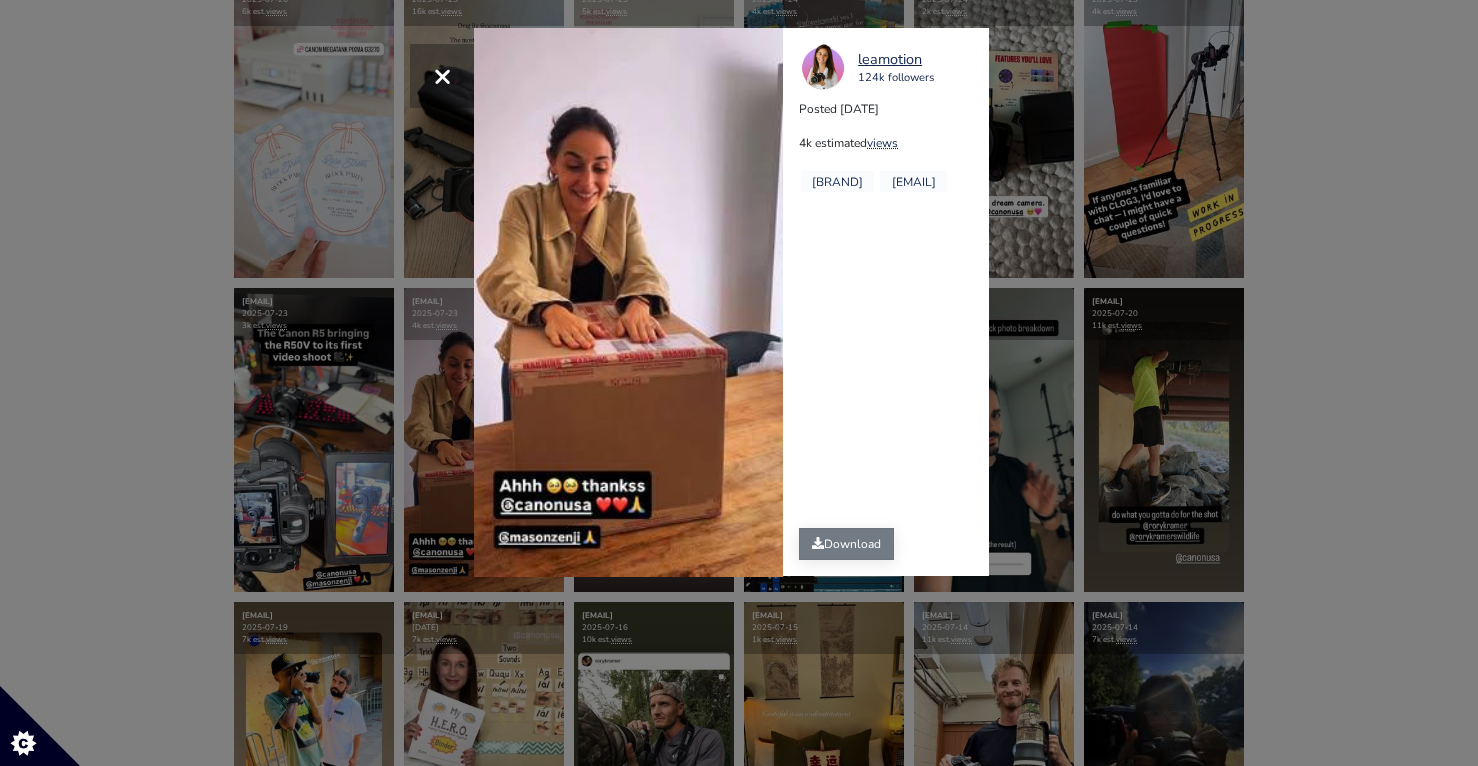 click on "Download" at bounding box center [846, 544] 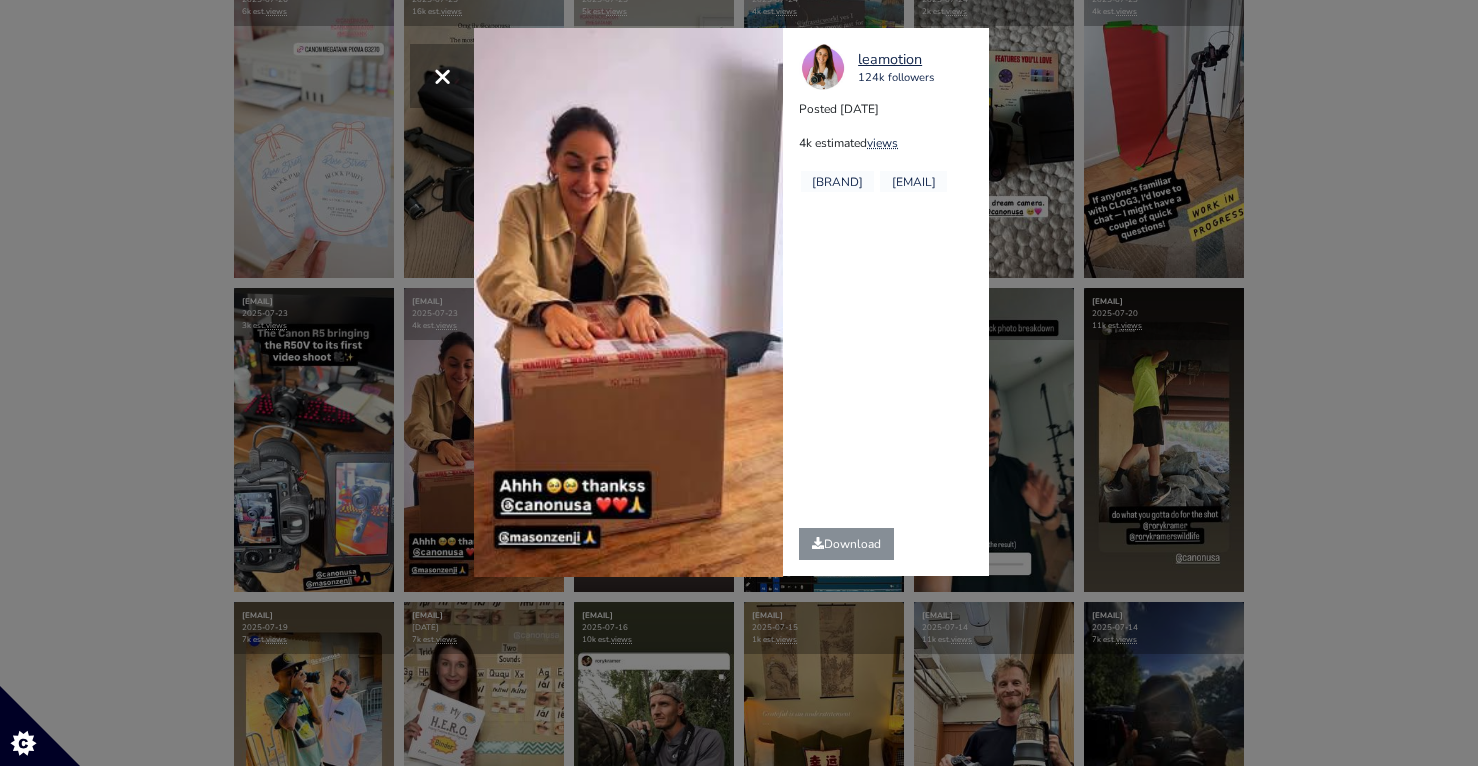 click on "×
Your browser does not support HTML5 video.
leamotion
124k followers
Posted 2025-07-23
4k
estimated
views
@canonusa" at bounding box center (739, 383) 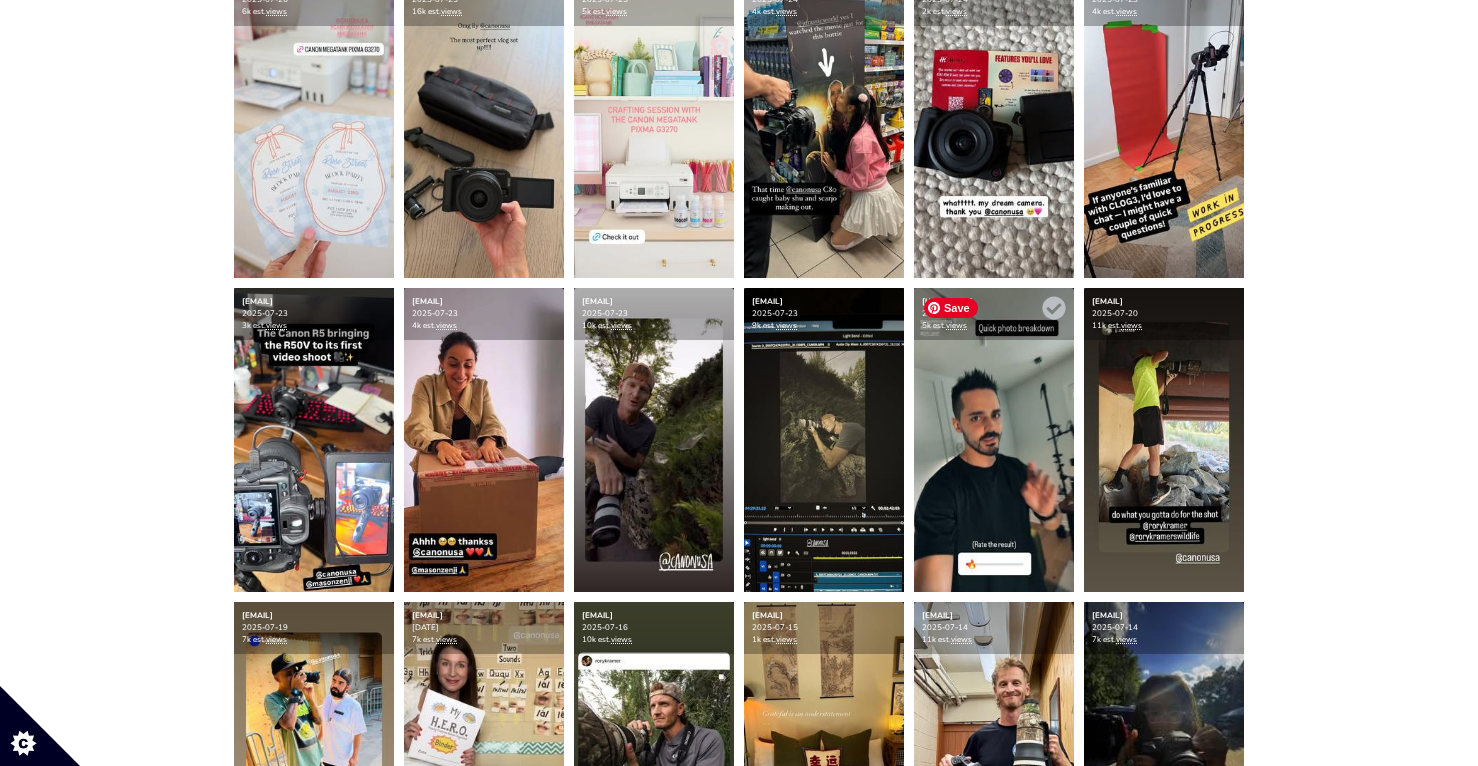 click at bounding box center (994, 440) 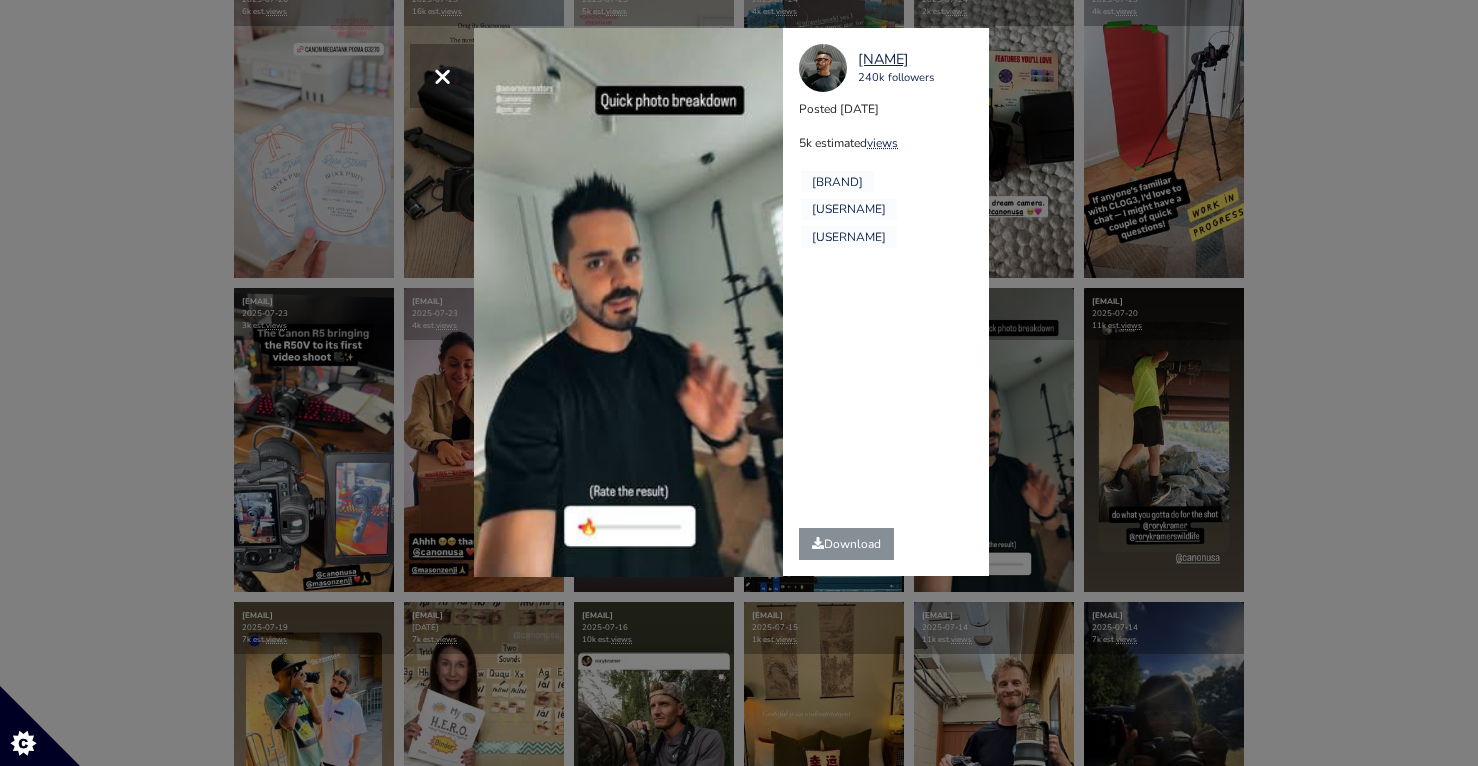 click on "×
Your browser does not support HTML5 video.
gugliotta.one
240k followers
Posted 2025-07-21
5k
estimated
views
@canonusa" at bounding box center [739, 383] 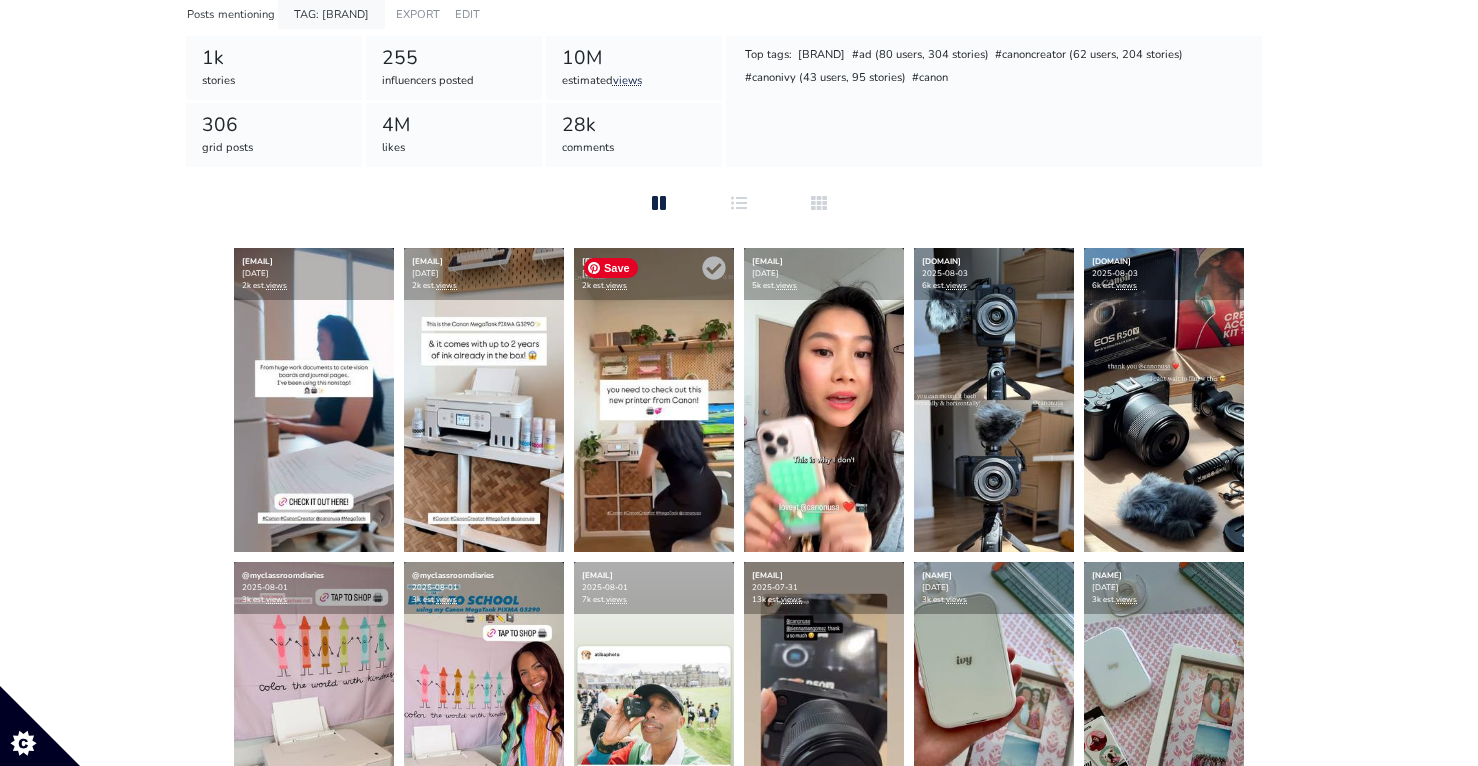 scroll, scrollTop: 0, scrollLeft: 0, axis: both 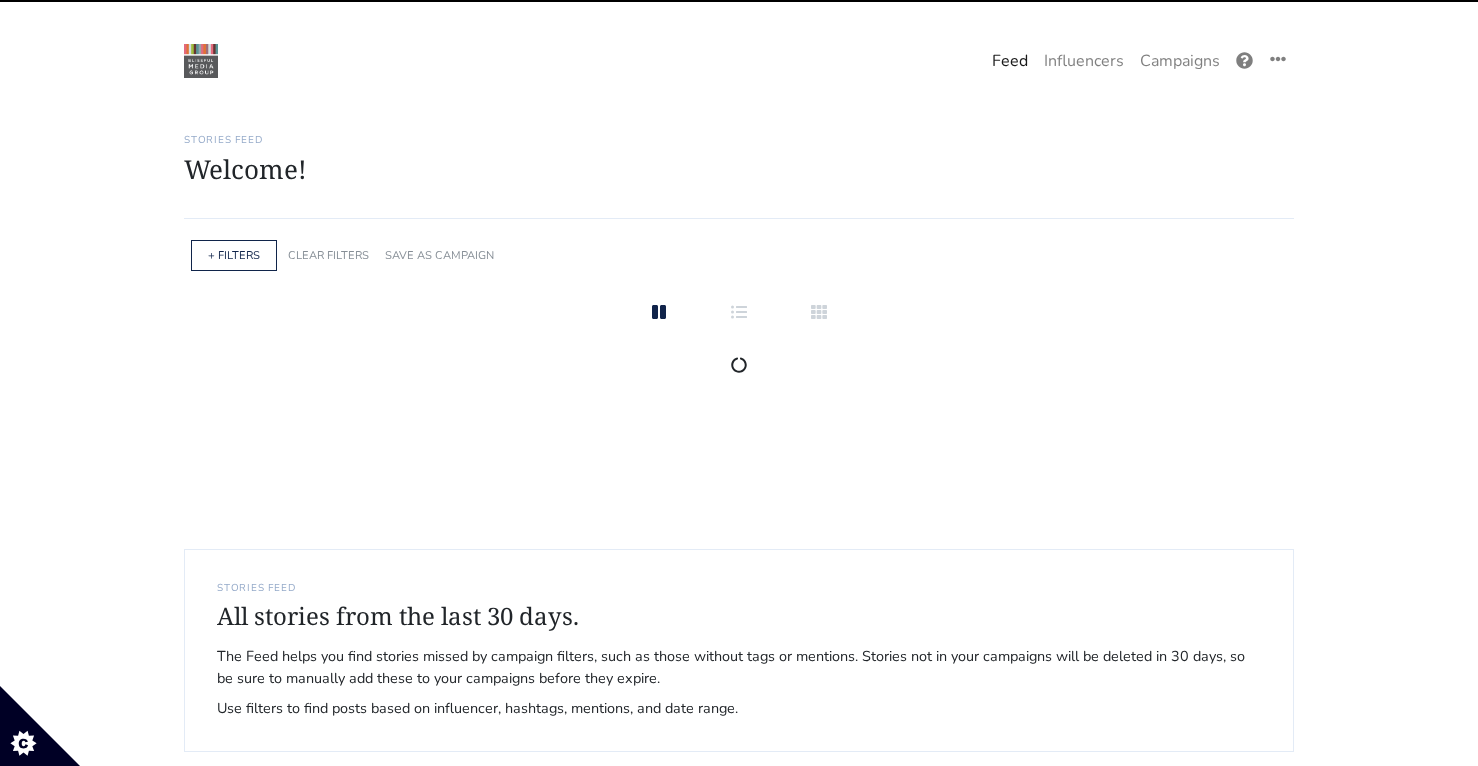 click on "Campaigns" at bounding box center (1180, 61) 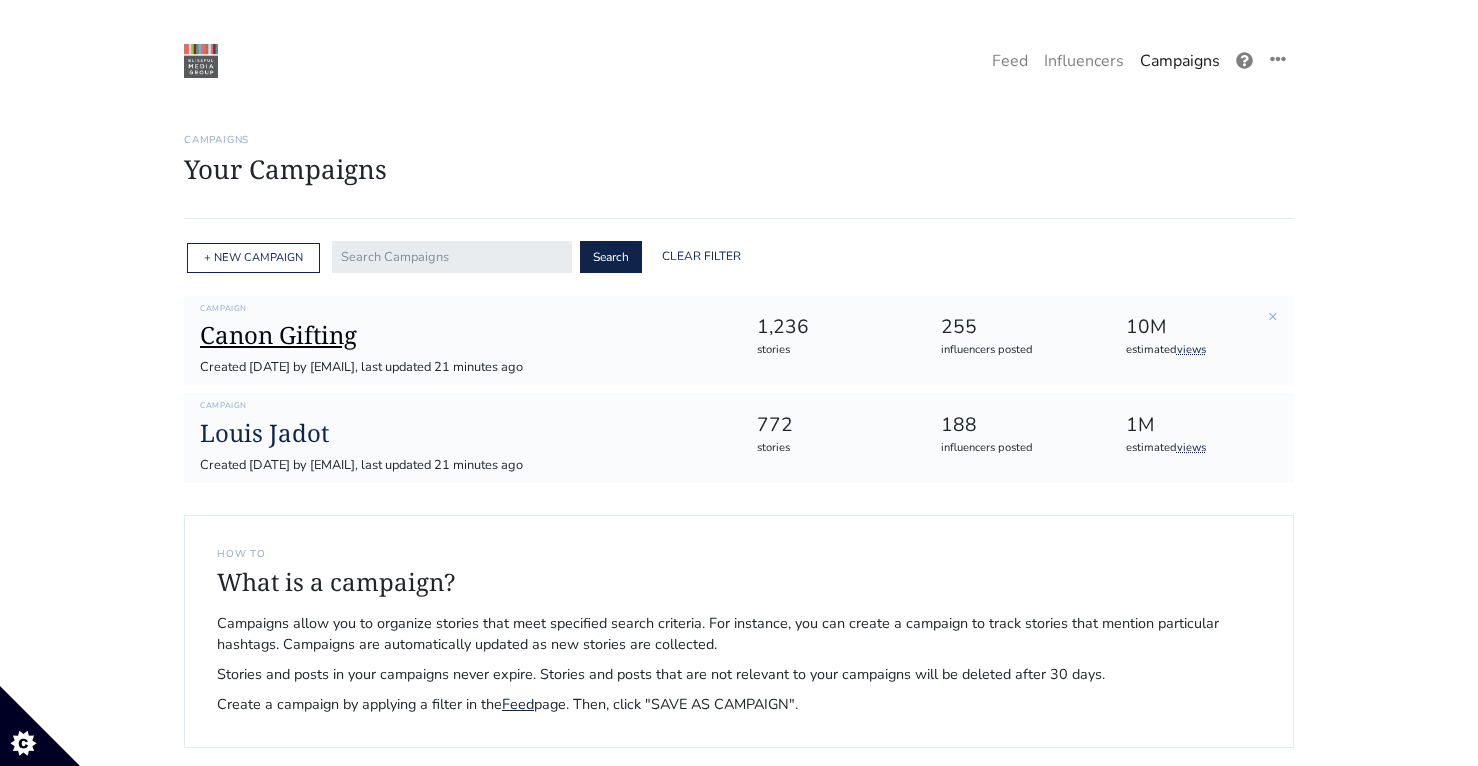 click on "Canon Gifting" at bounding box center [462, 335] 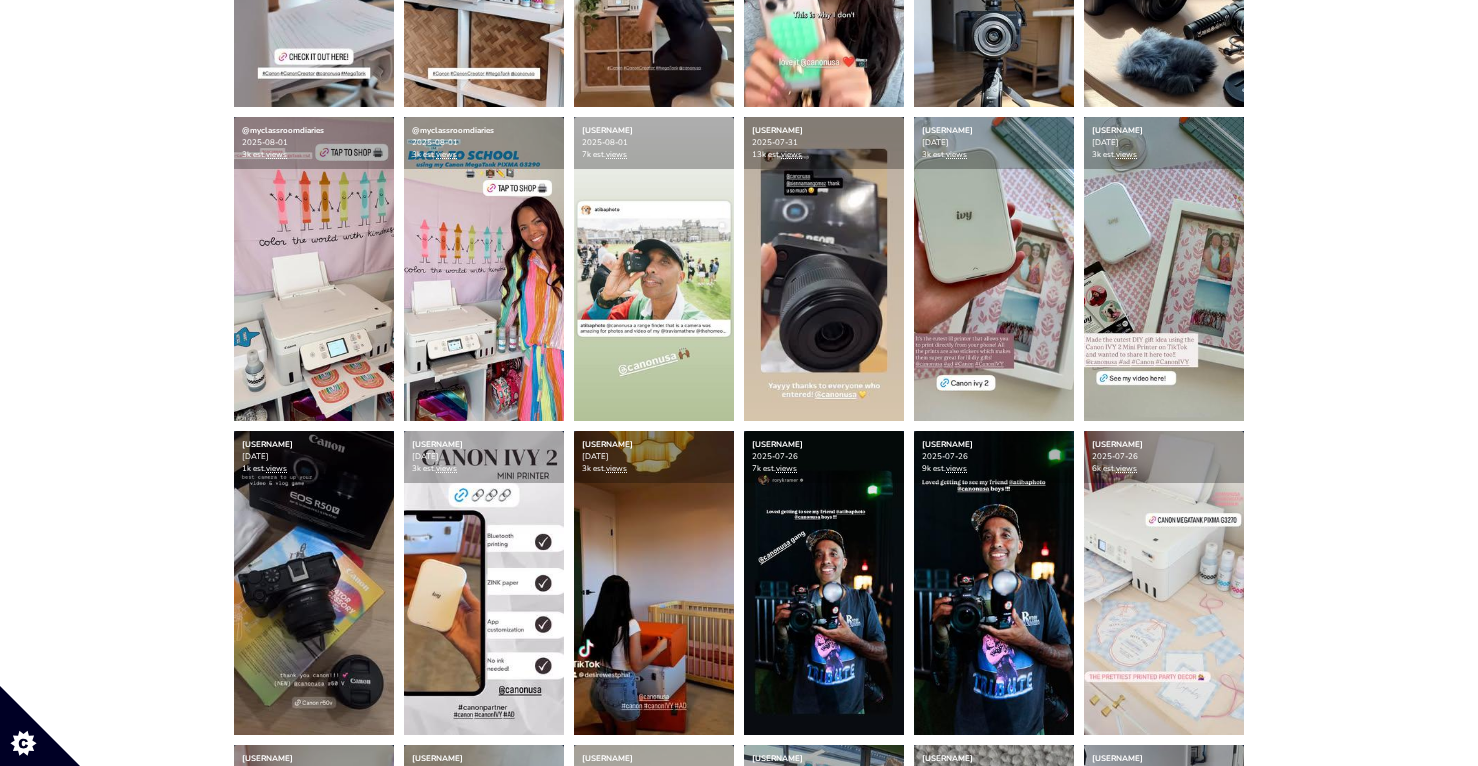 scroll, scrollTop: 0, scrollLeft: 0, axis: both 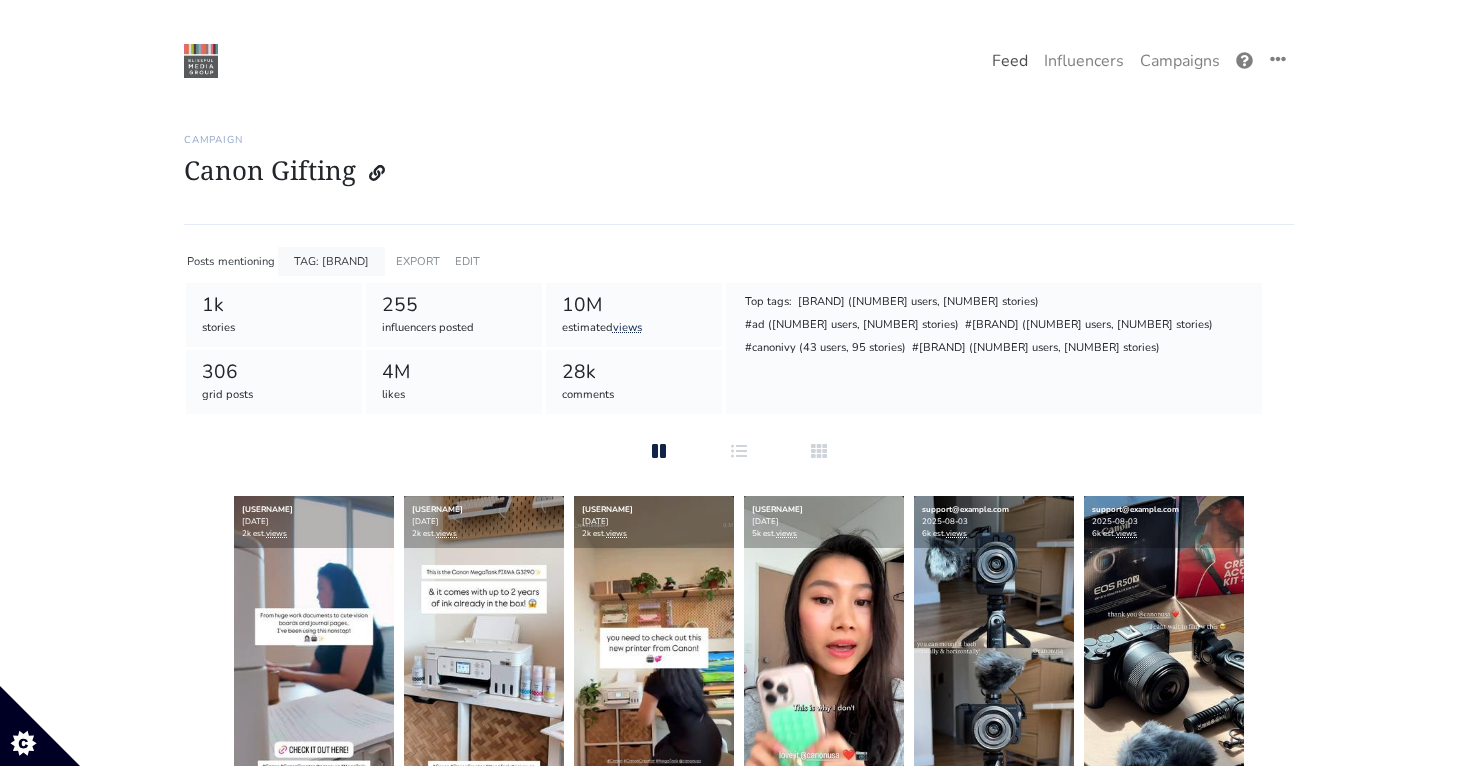 click on "Feed" at bounding box center [1010, 61] 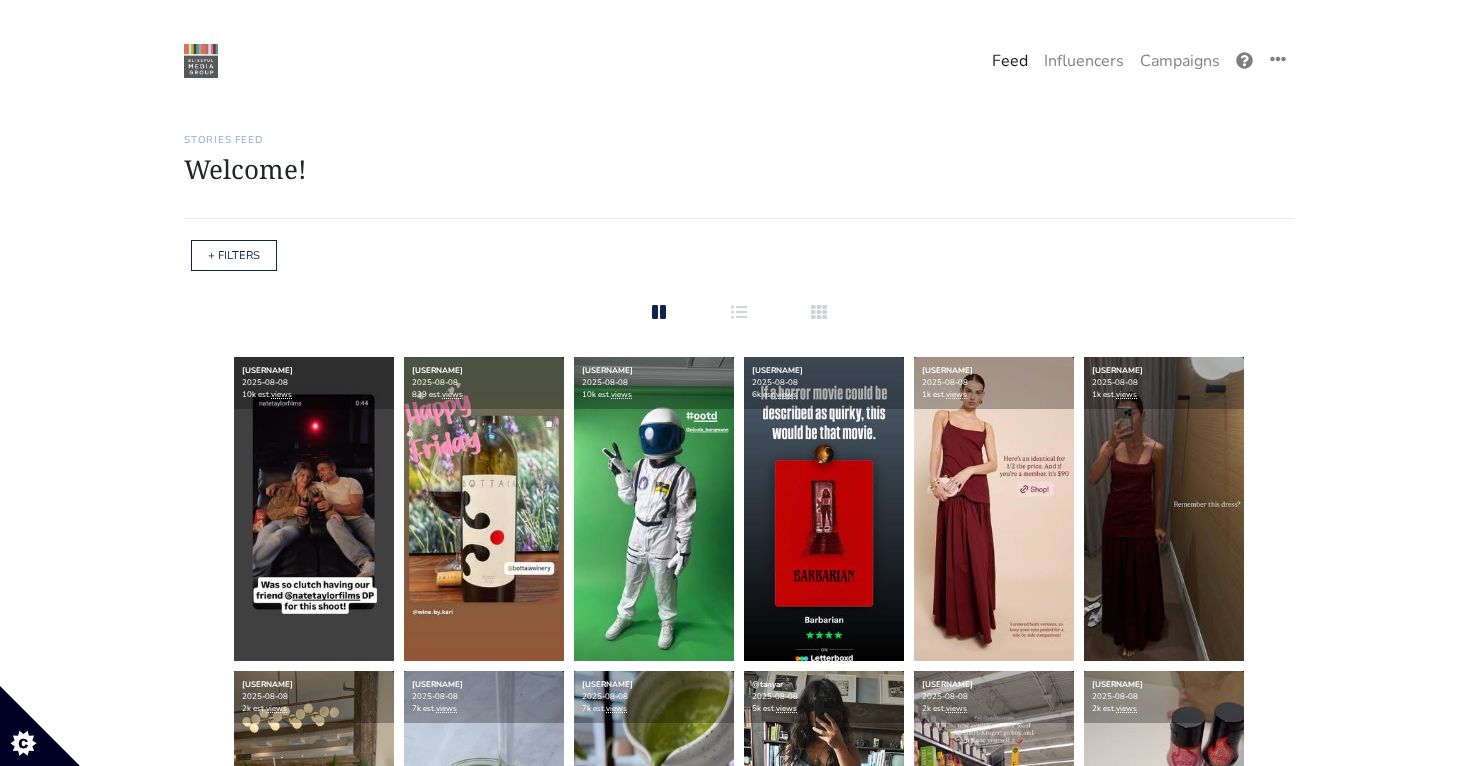 click on "+ FILTERS" at bounding box center (234, 255) 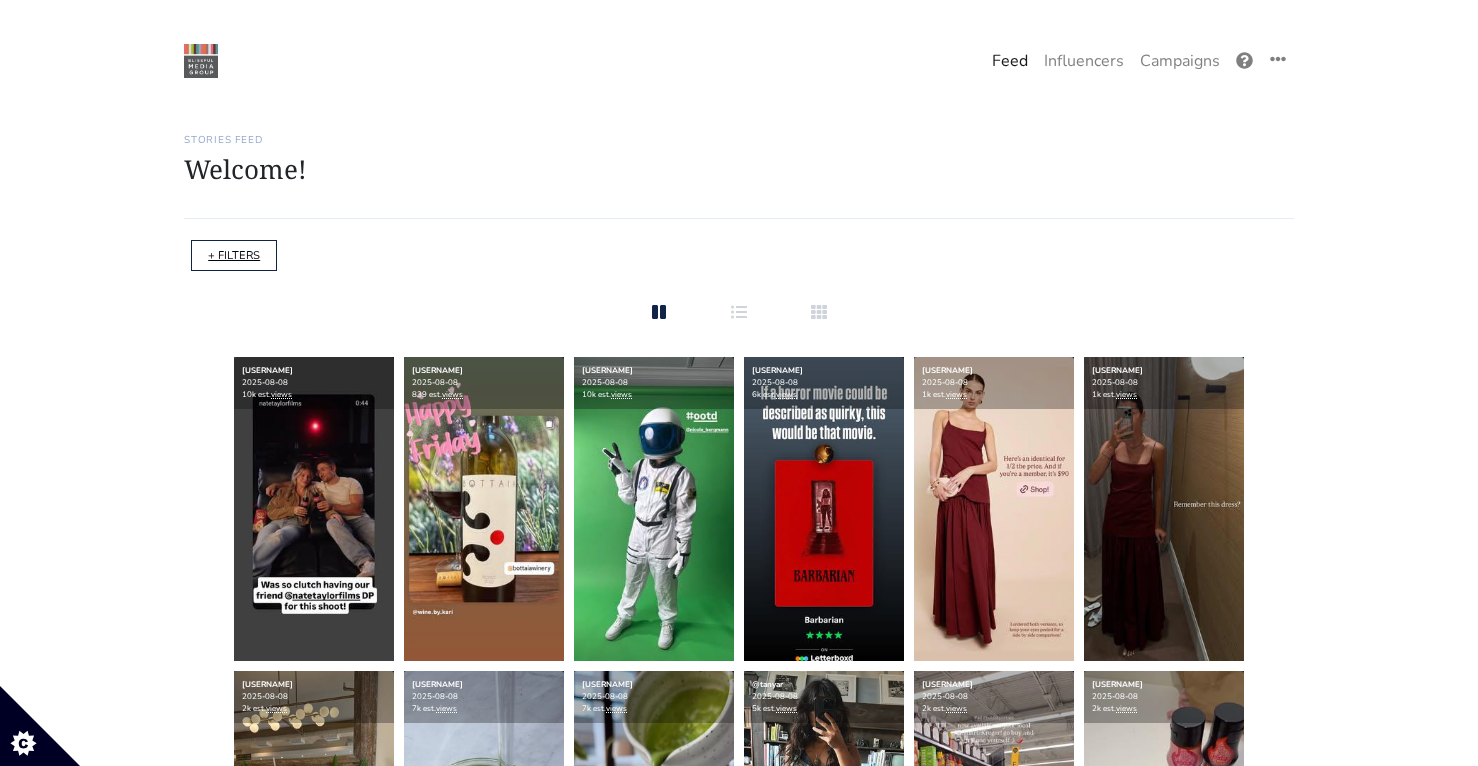 click on "+ FILTERS" at bounding box center [234, 255] 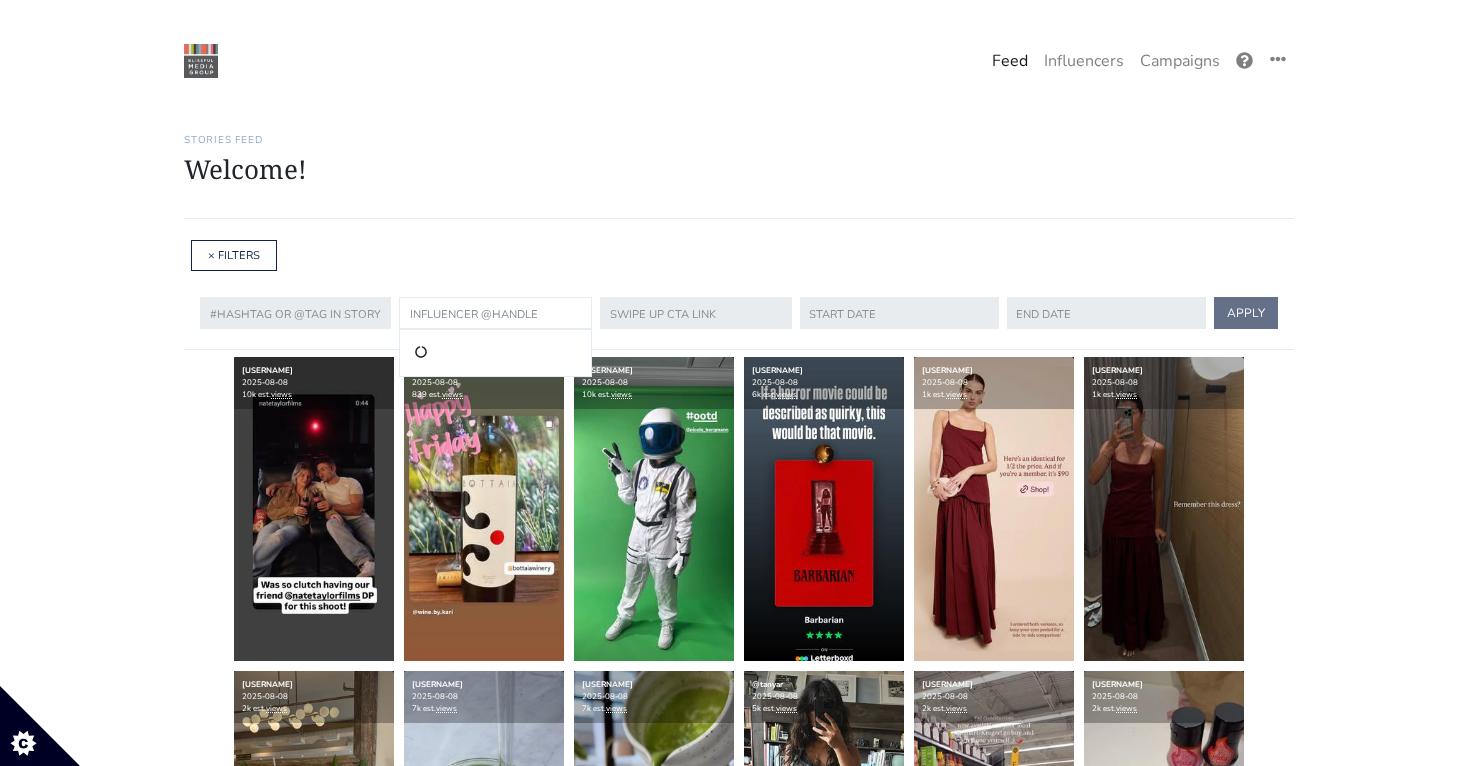 click at bounding box center (495, 313) 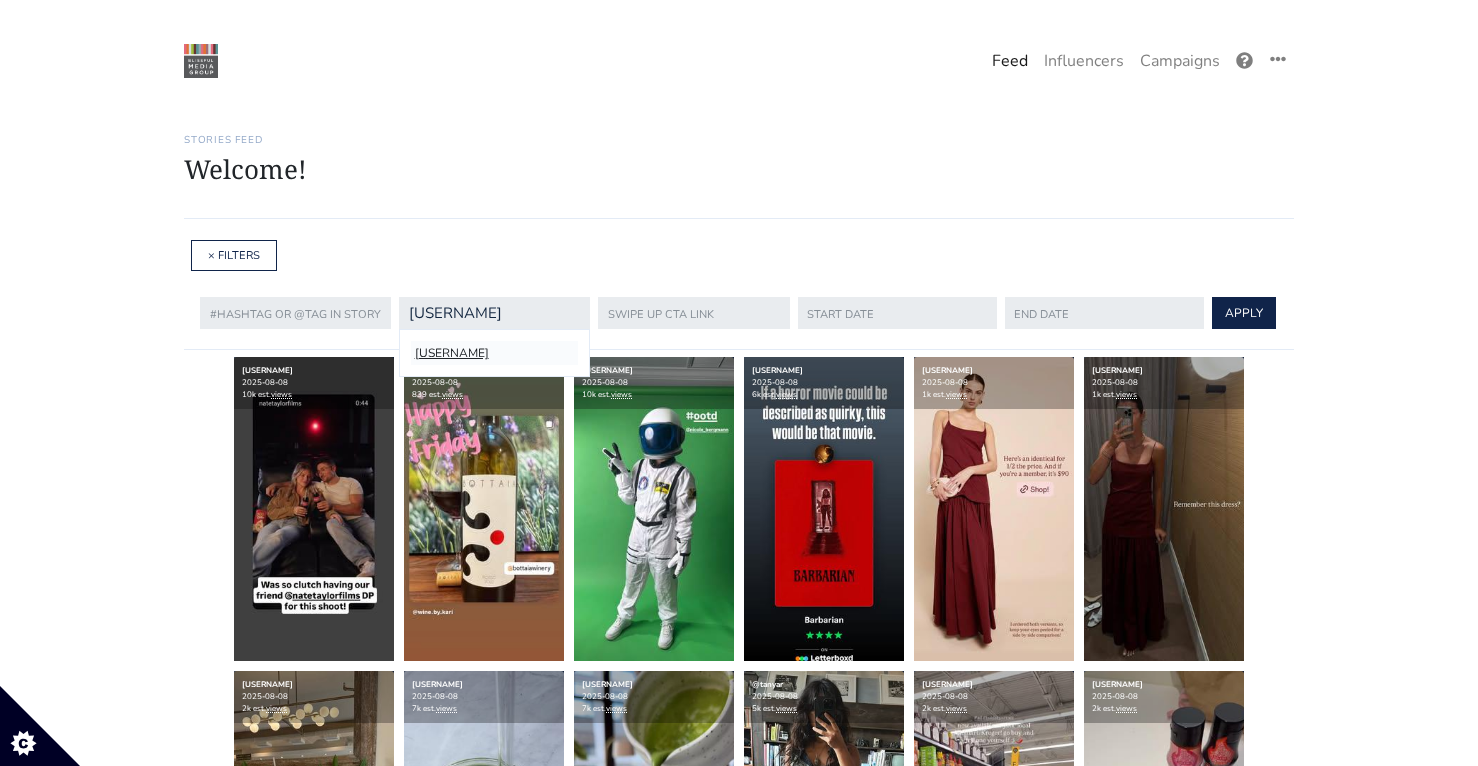 click on "@[USERNAME]" at bounding box center [494, 353] 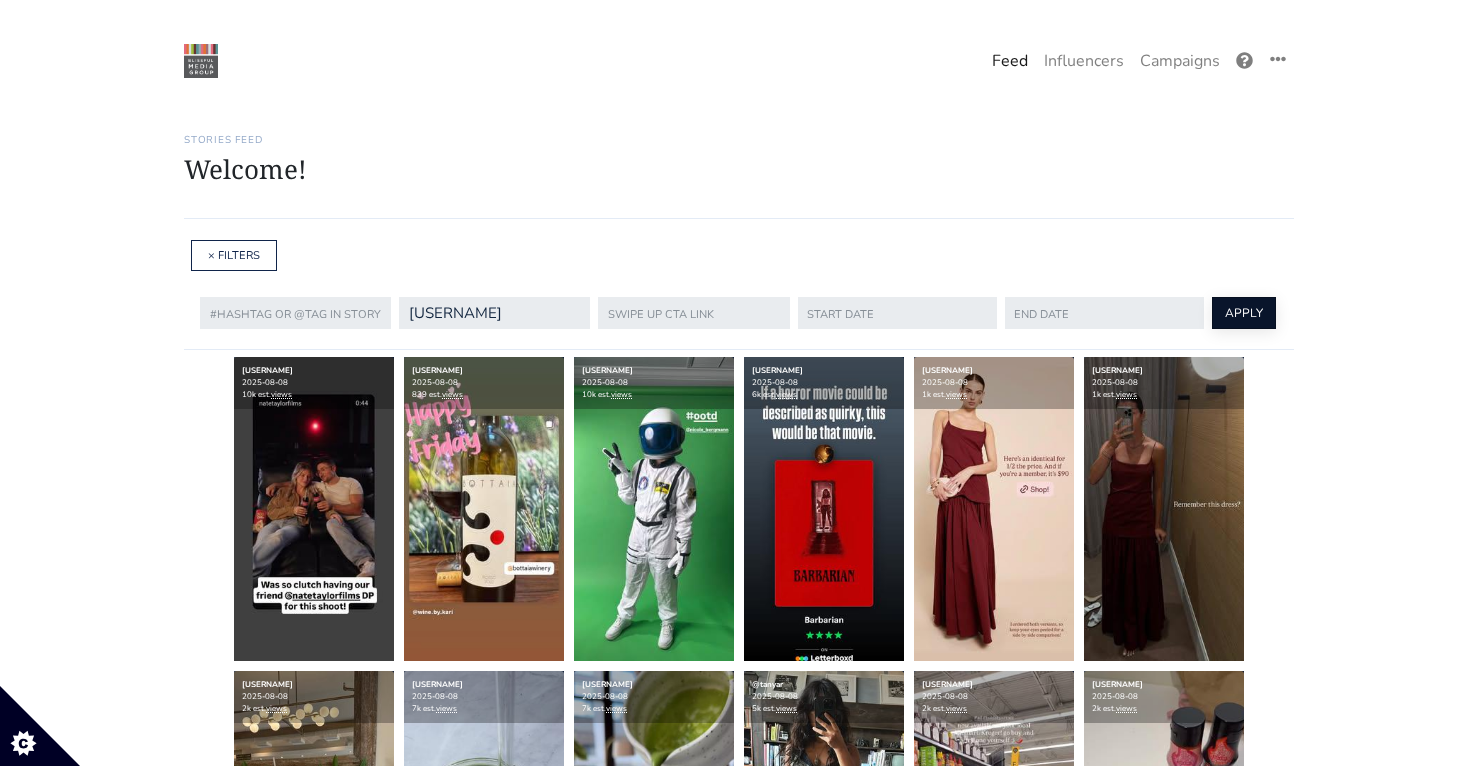 click on "APPLY" at bounding box center (1244, 313) 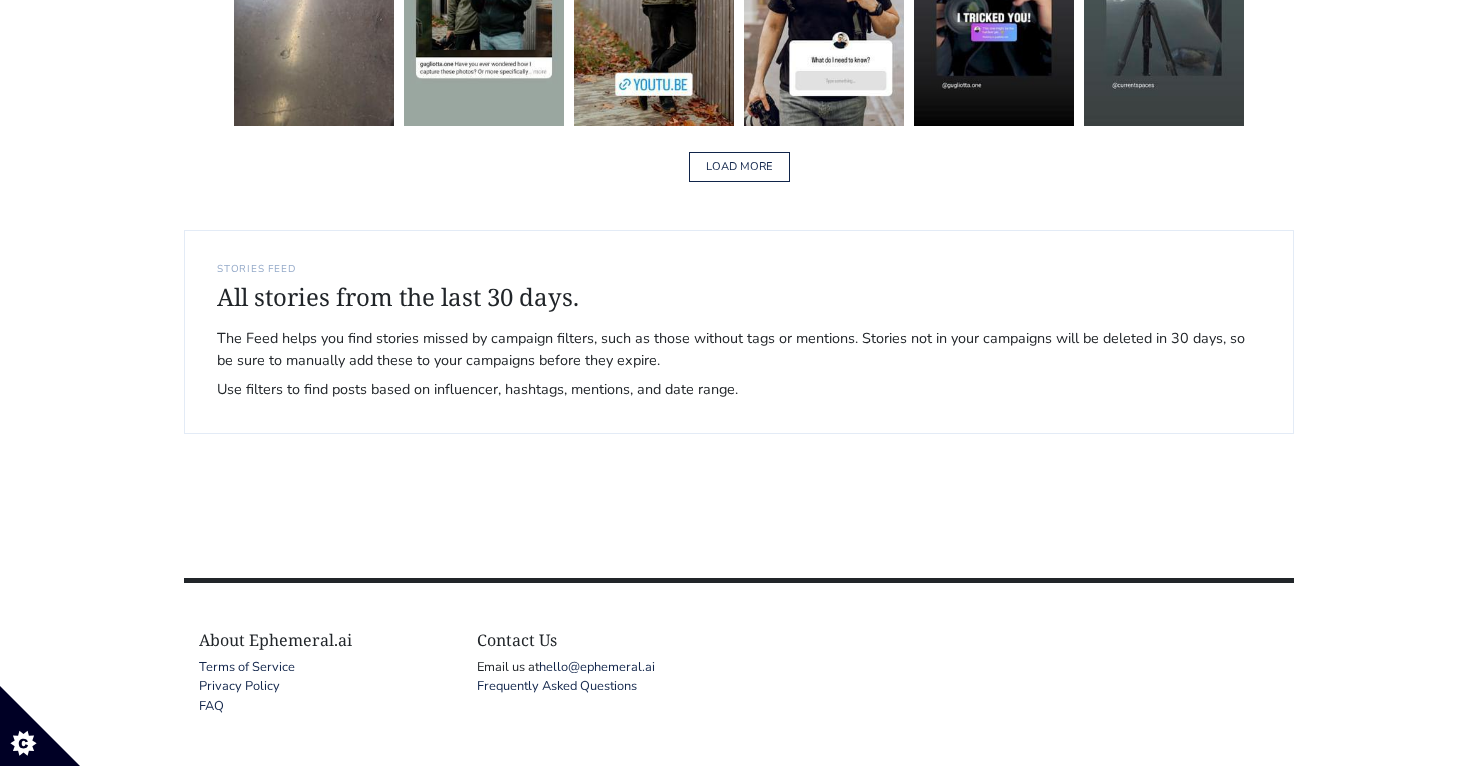 scroll, scrollTop: 3469, scrollLeft: 0, axis: vertical 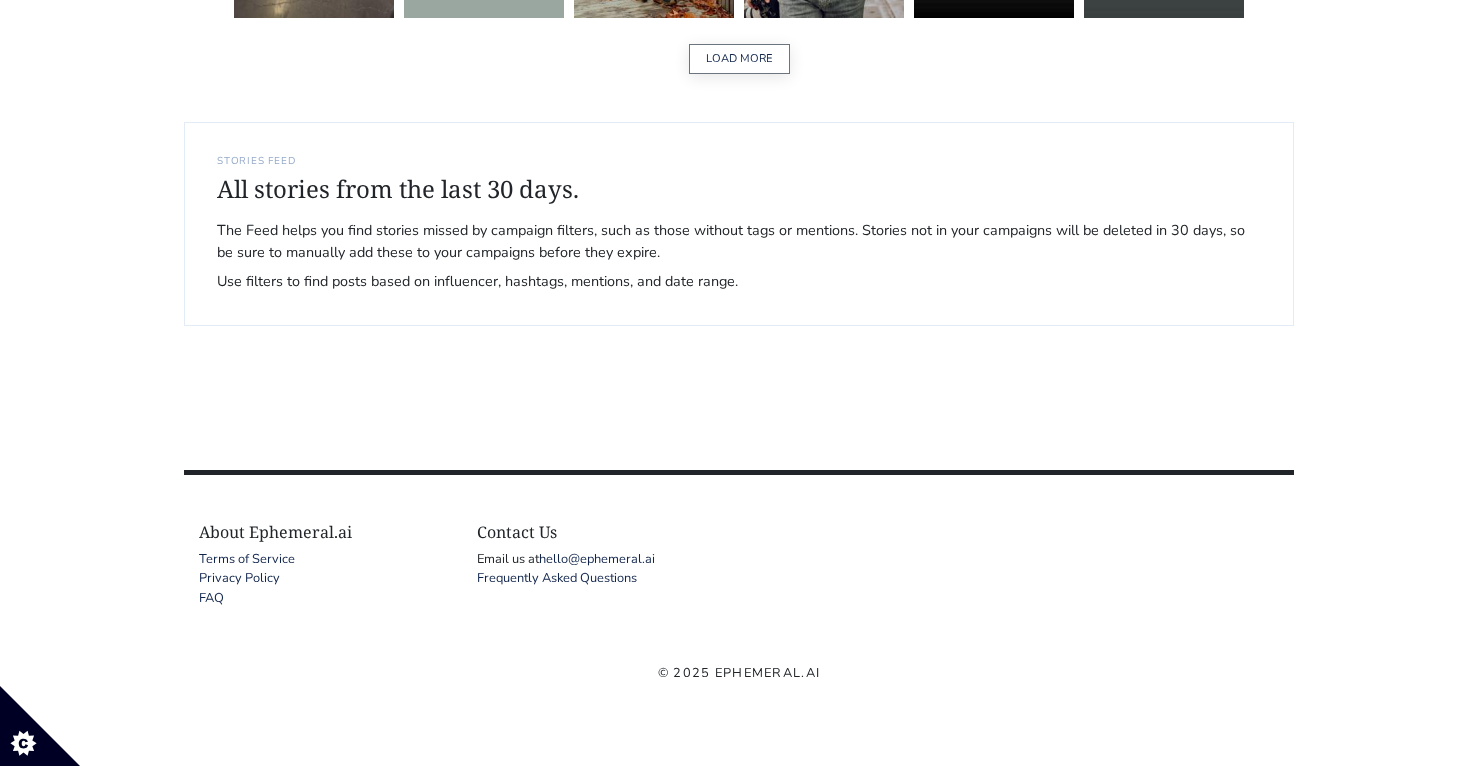 click on "LOAD MORE" at bounding box center (739, 59) 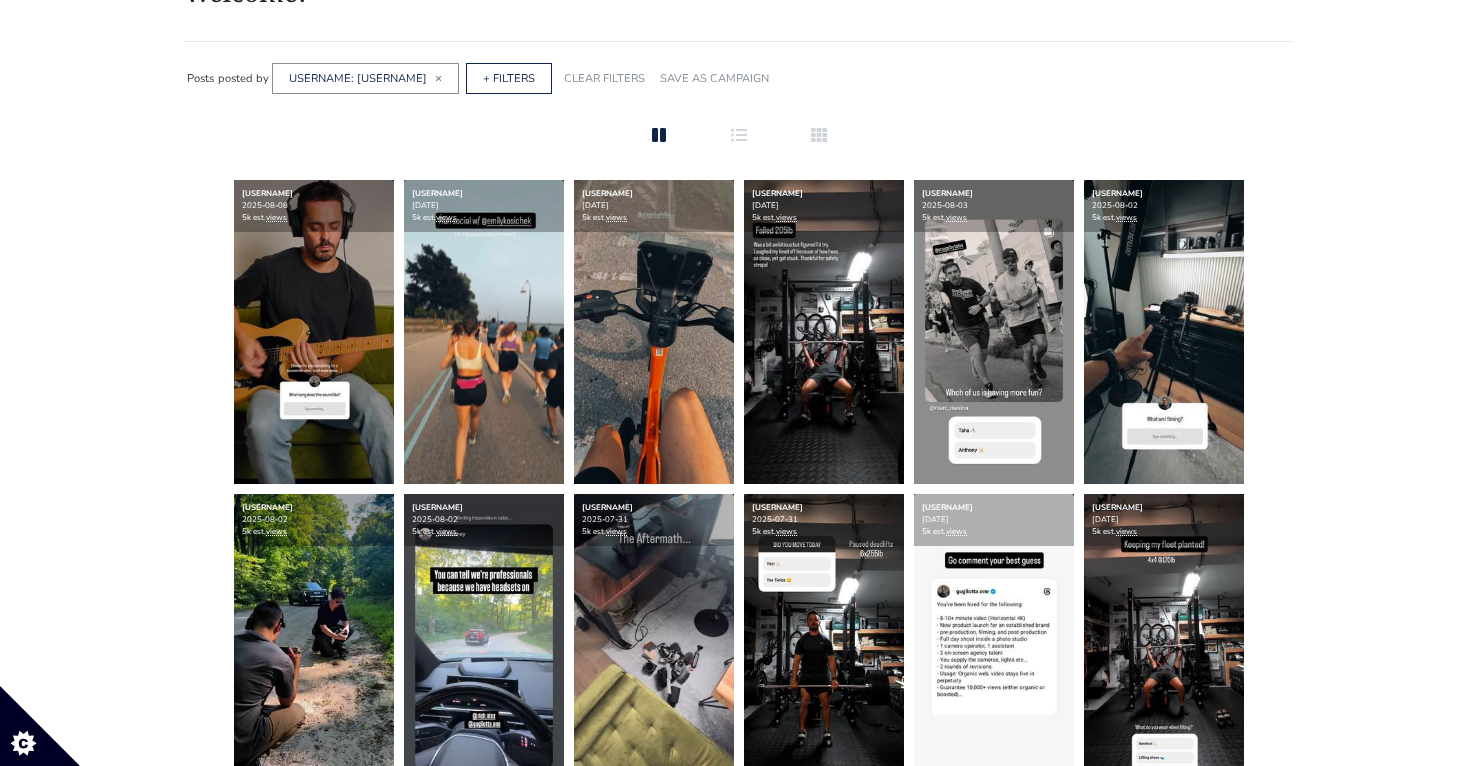 scroll, scrollTop: 0, scrollLeft: 0, axis: both 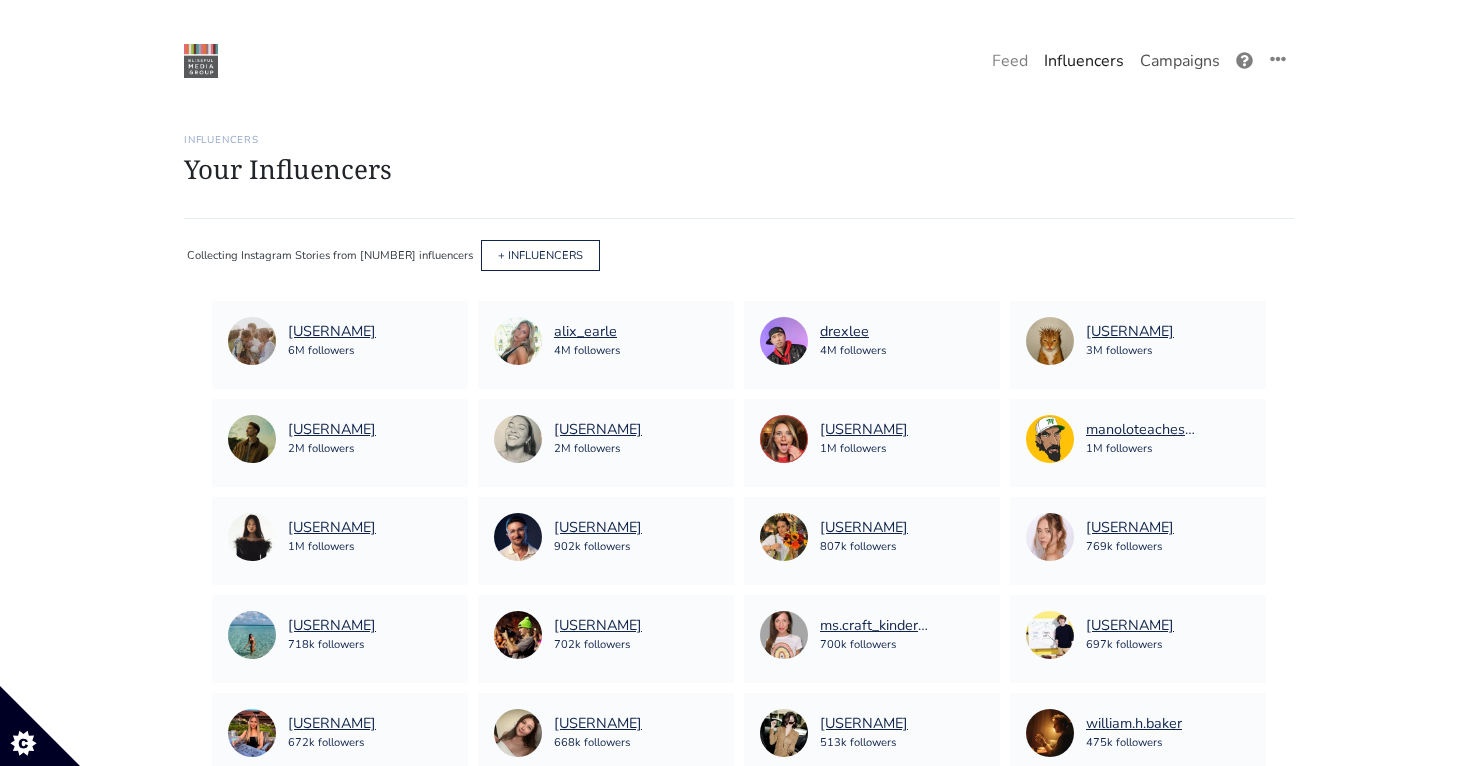 click on "Campaigns" at bounding box center (1180, 61) 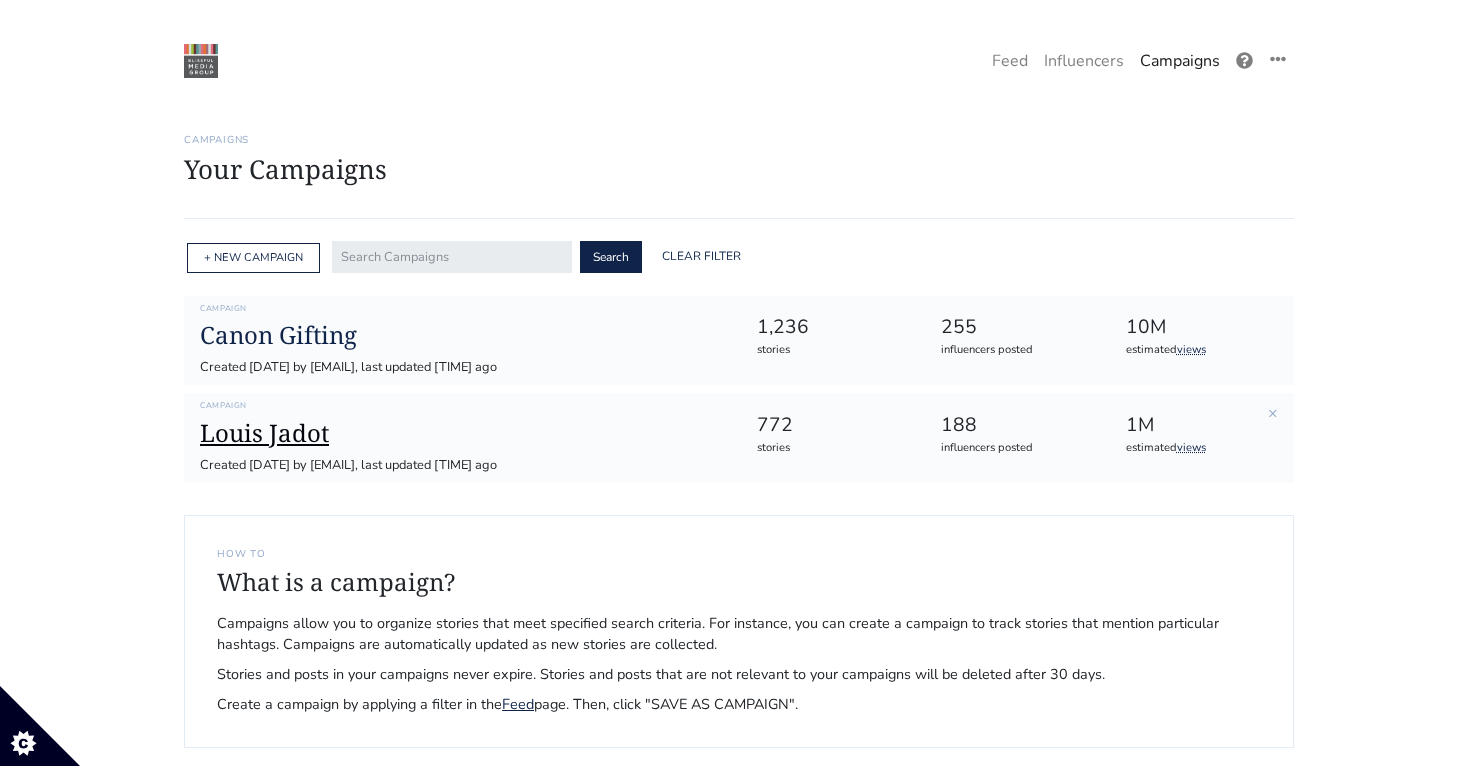 click on "Louis Jadot" at bounding box center [462, 433] 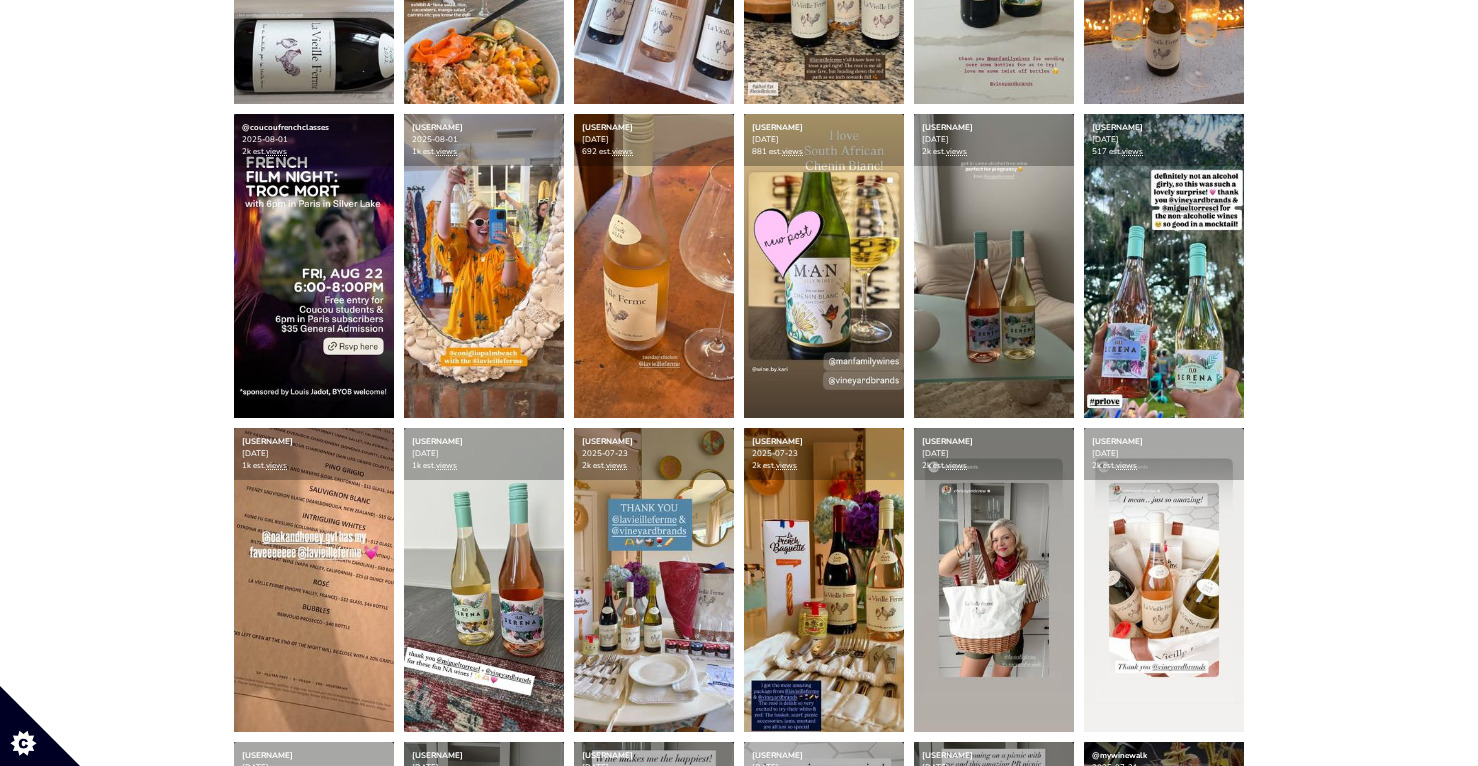 scroll, scrollTop: 1050, scrollLeft: 0, axis: vertical 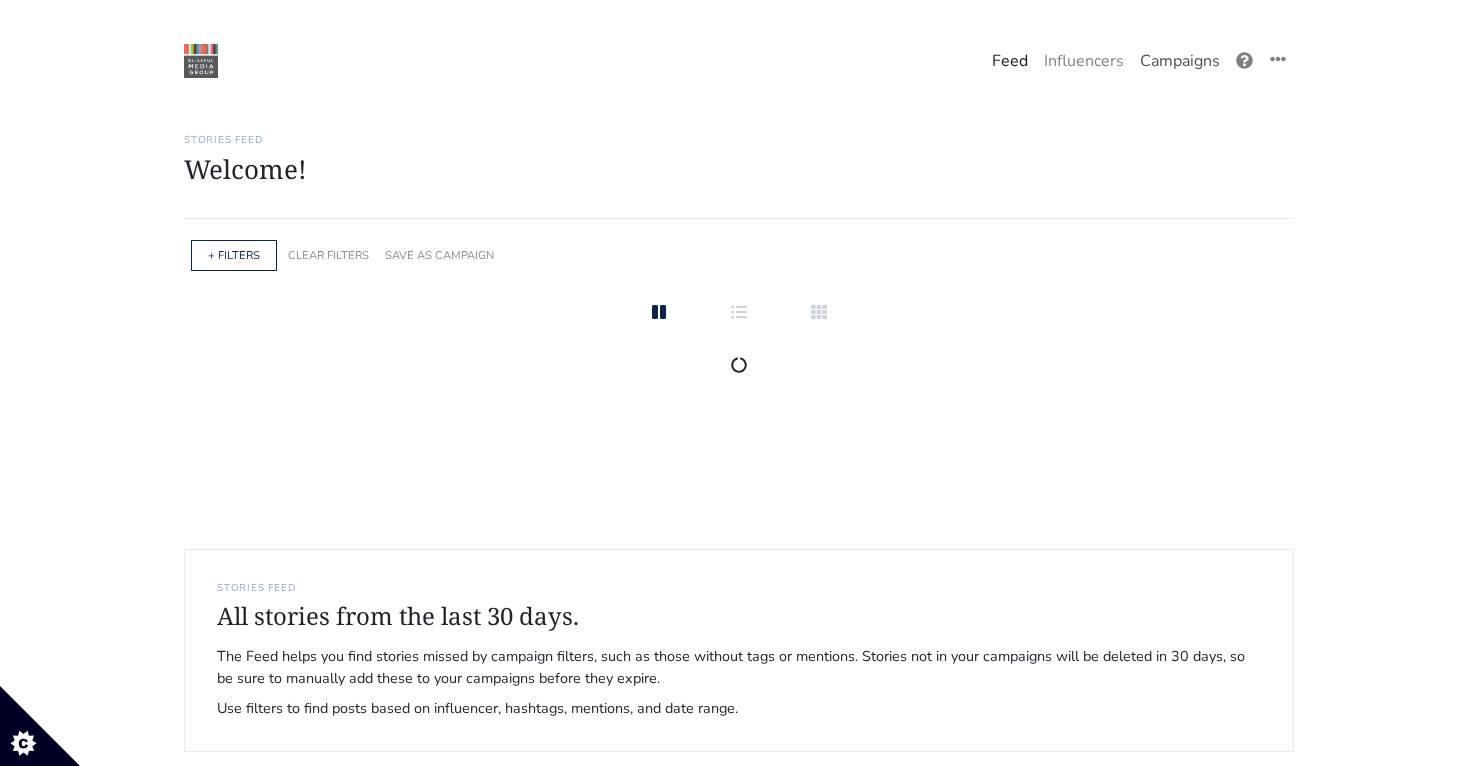 click on "Campaigns" at bounding box center [1180, 61] 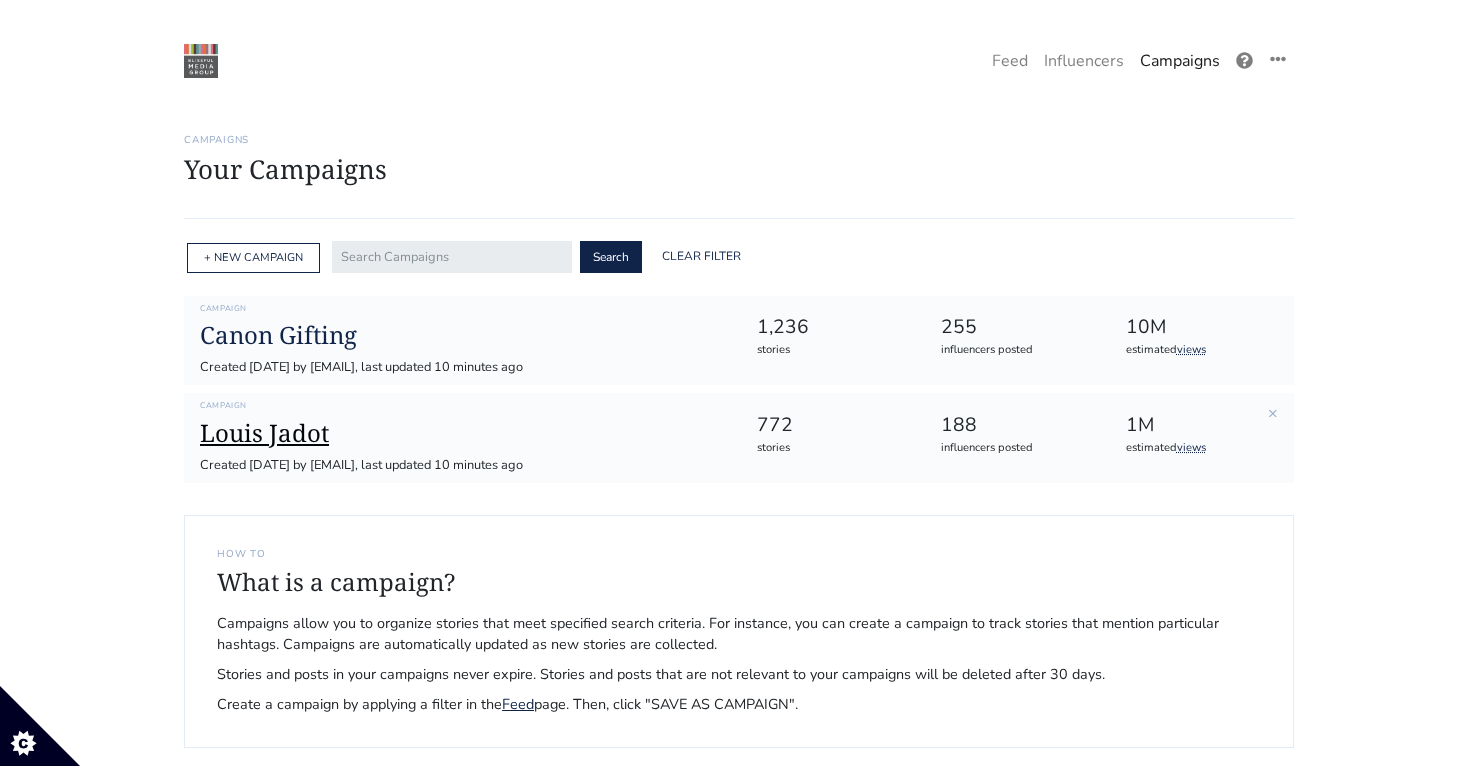 click on "Louis Jadot" at bounding box center [462, 433] 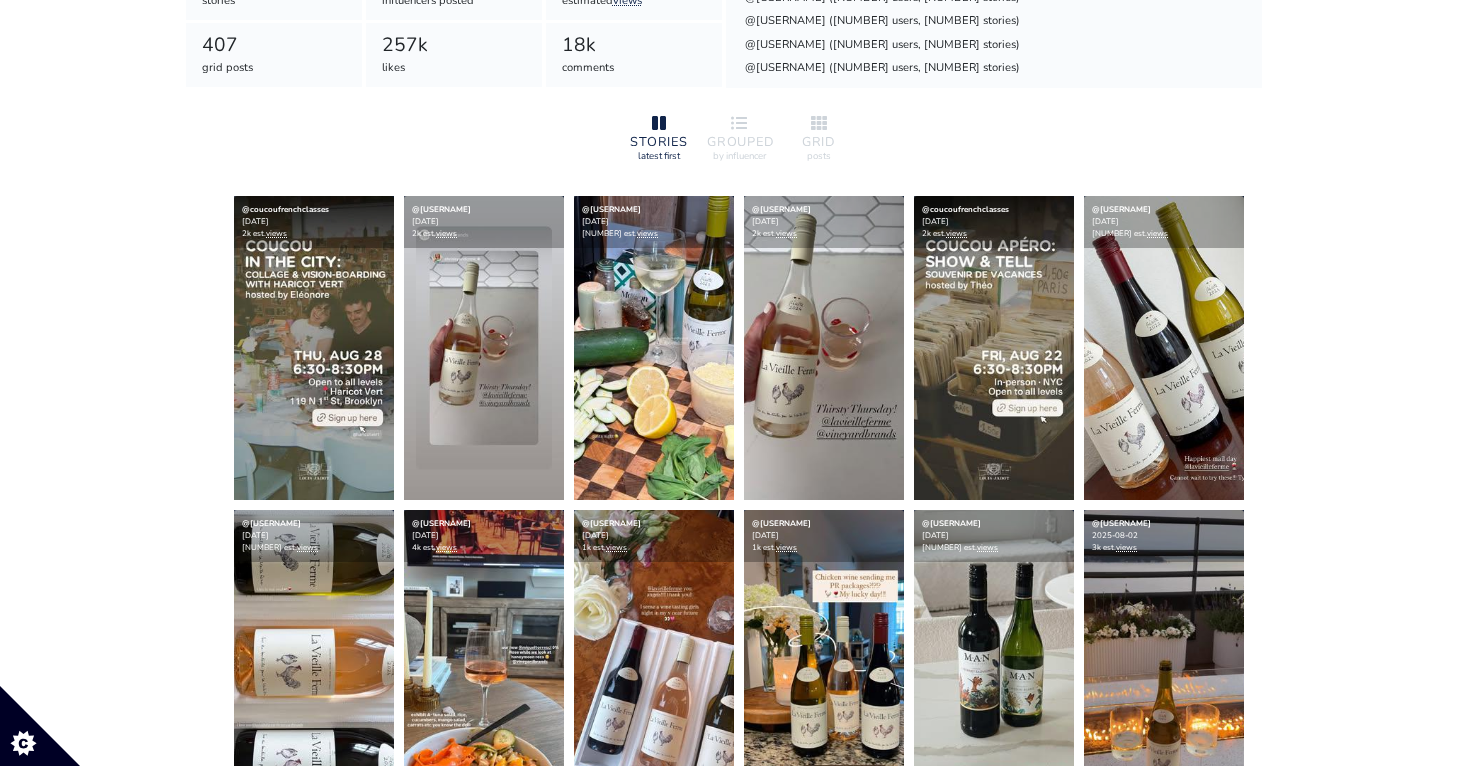 scroll, scrollTop: 0, scrollLeft: 0, axis: both 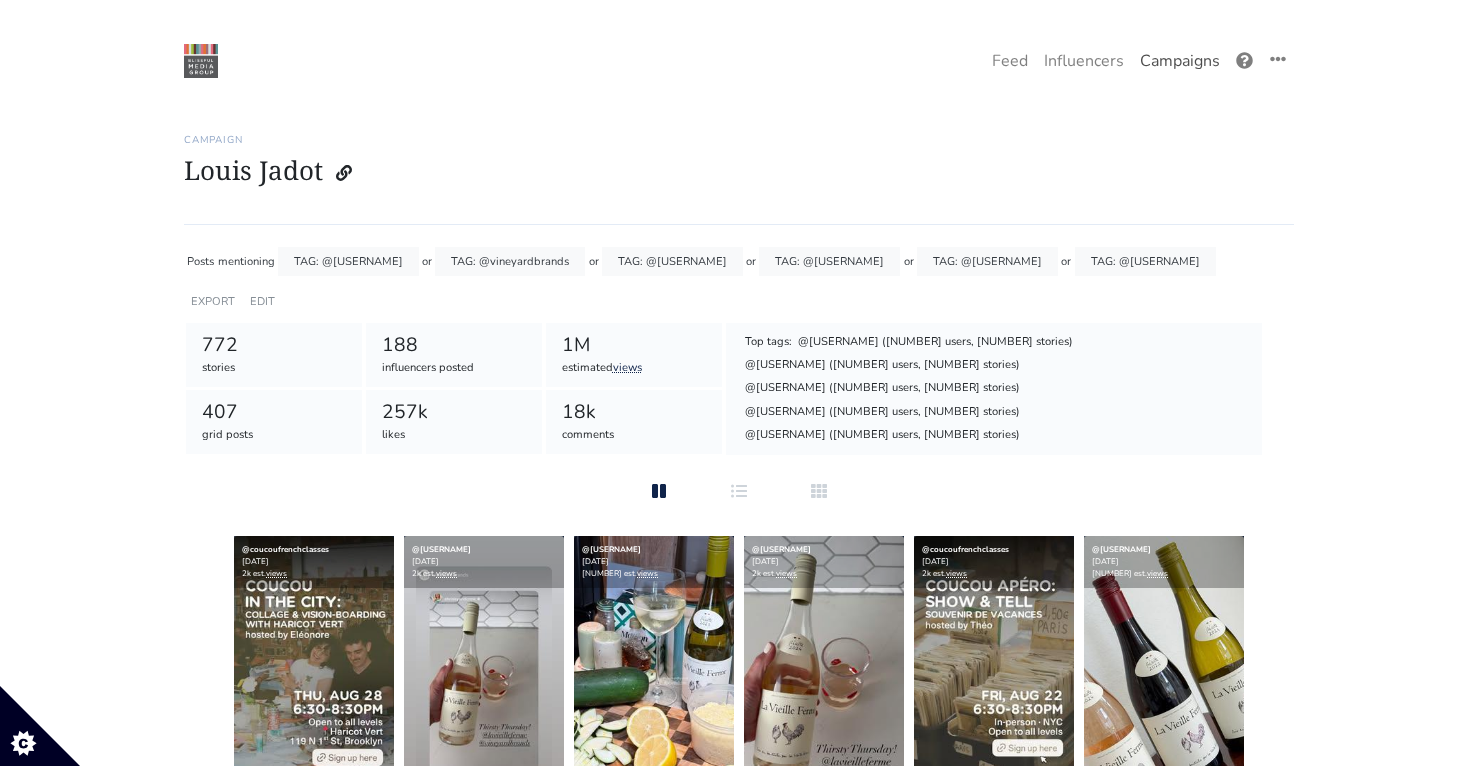 click on "Campaigns" at bounding box center (1180, 61) 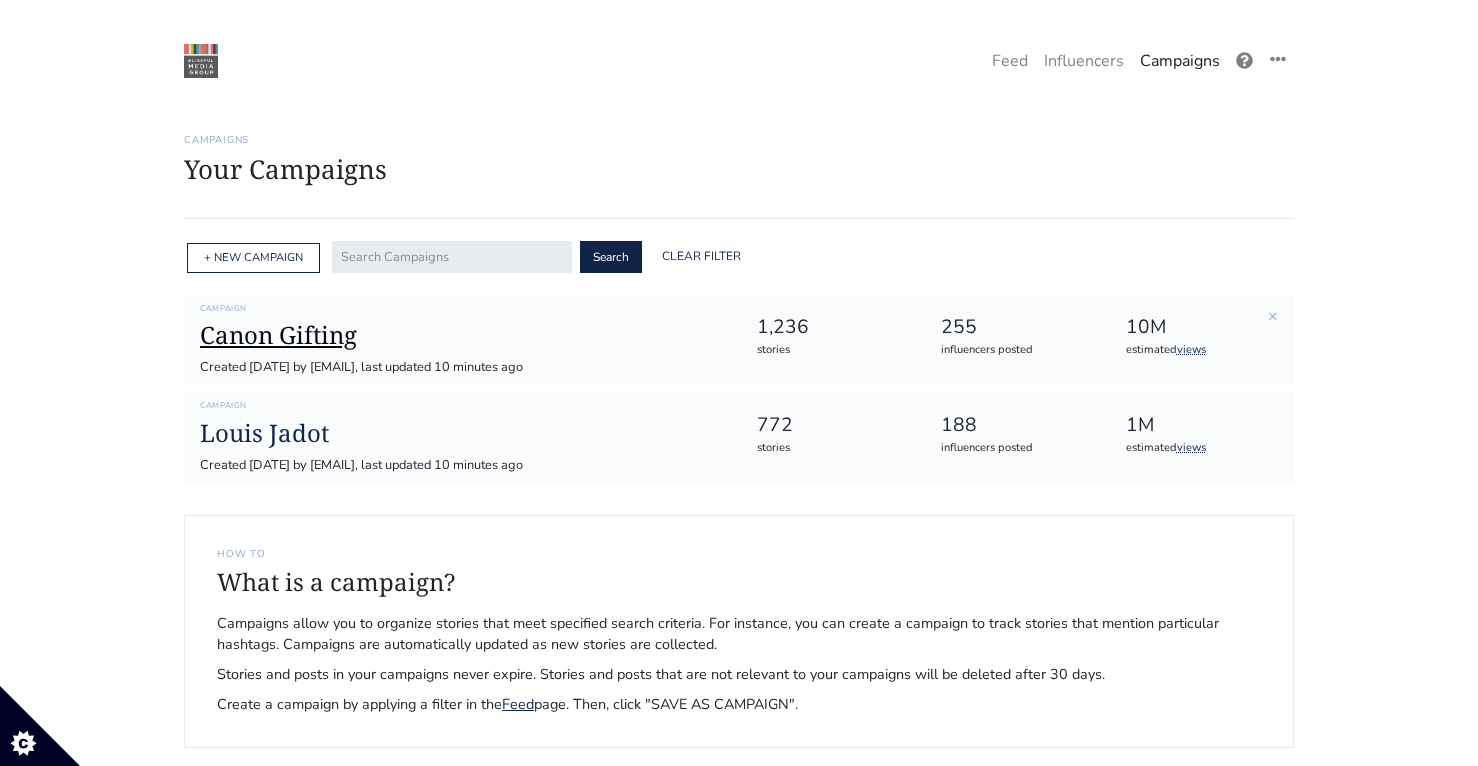 click on "Canon Gifting" at bounding box center (462, 335) 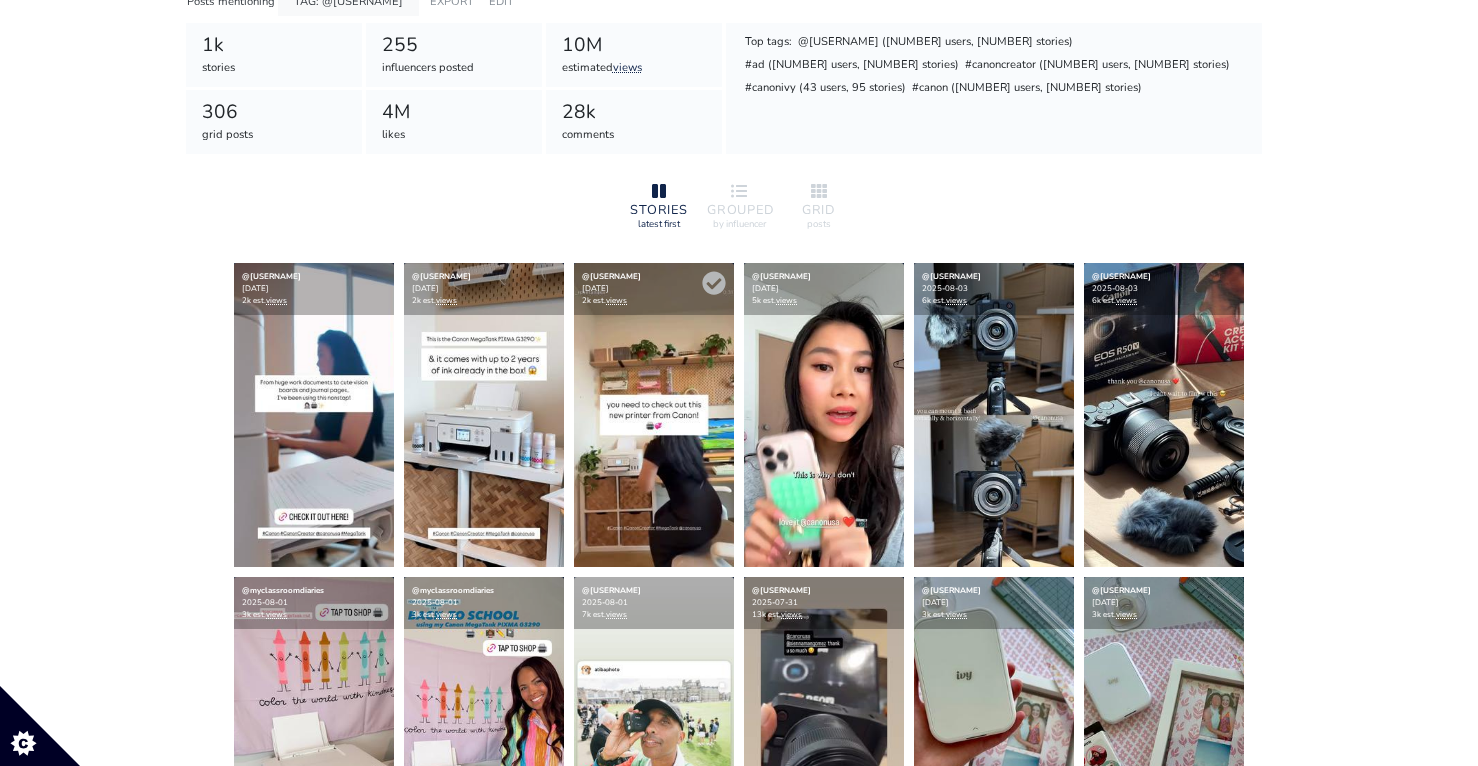 scroll, scrollTop: 459, scrollLeft: 0, axis: vertical 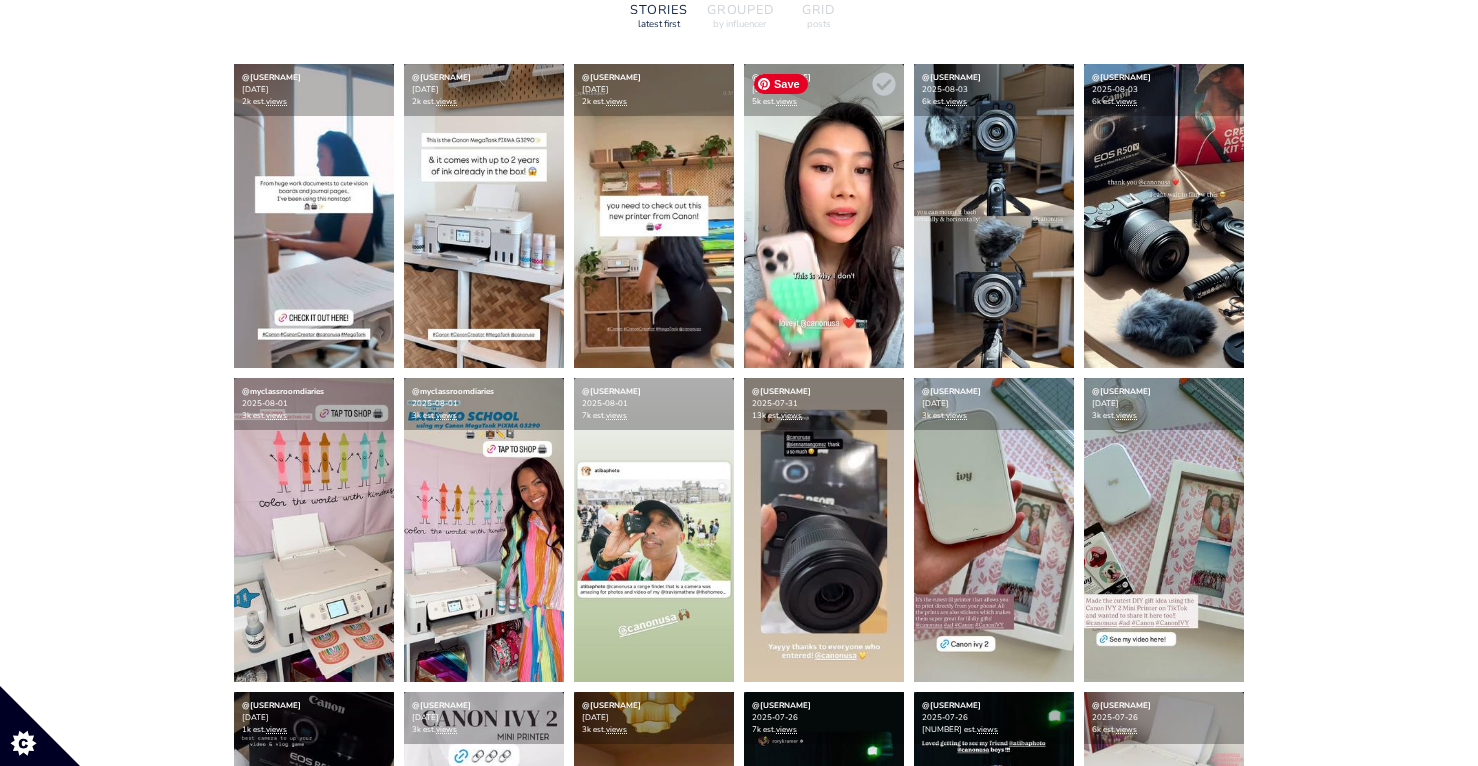 click at bounding box center [824, 216] 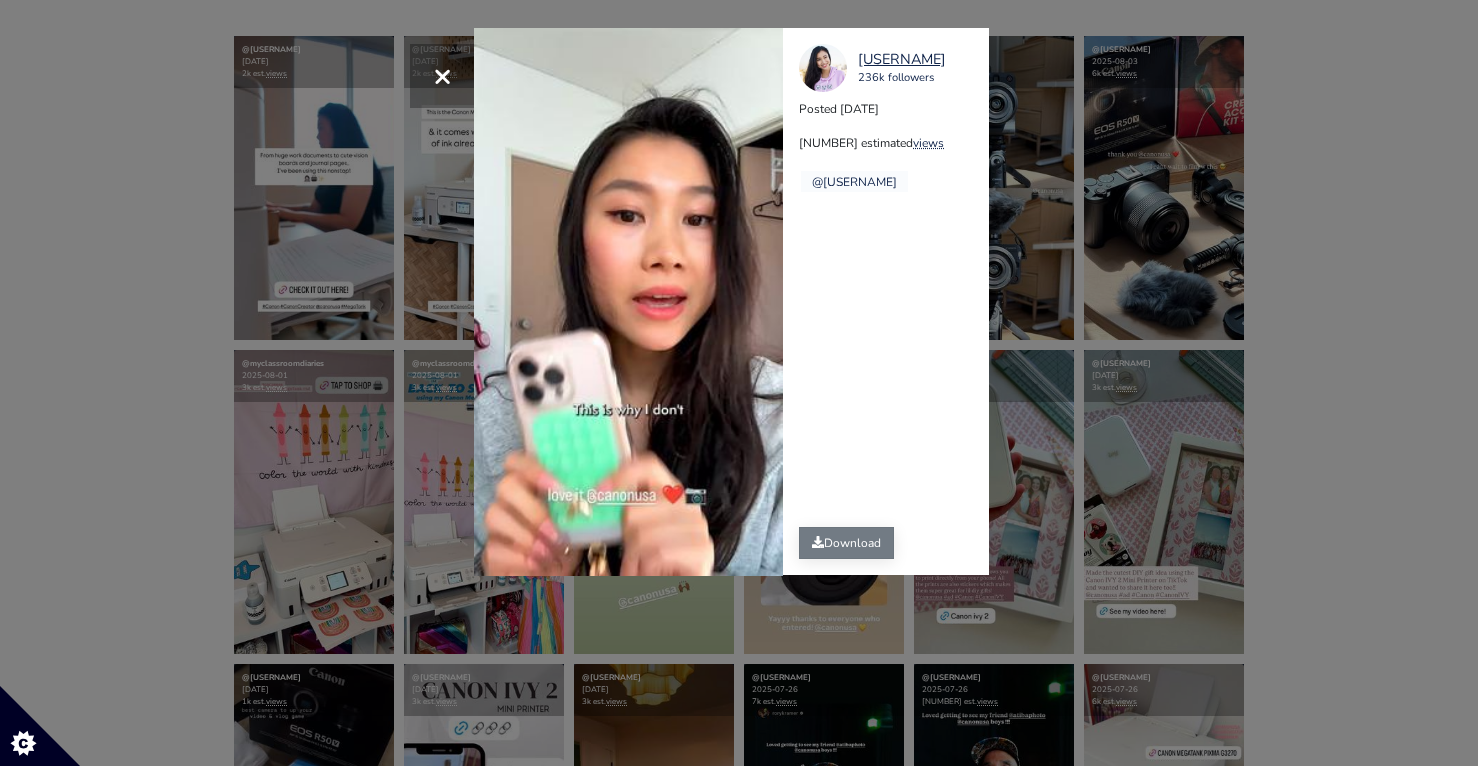 click on "Download" at bounding box center [846, 543] 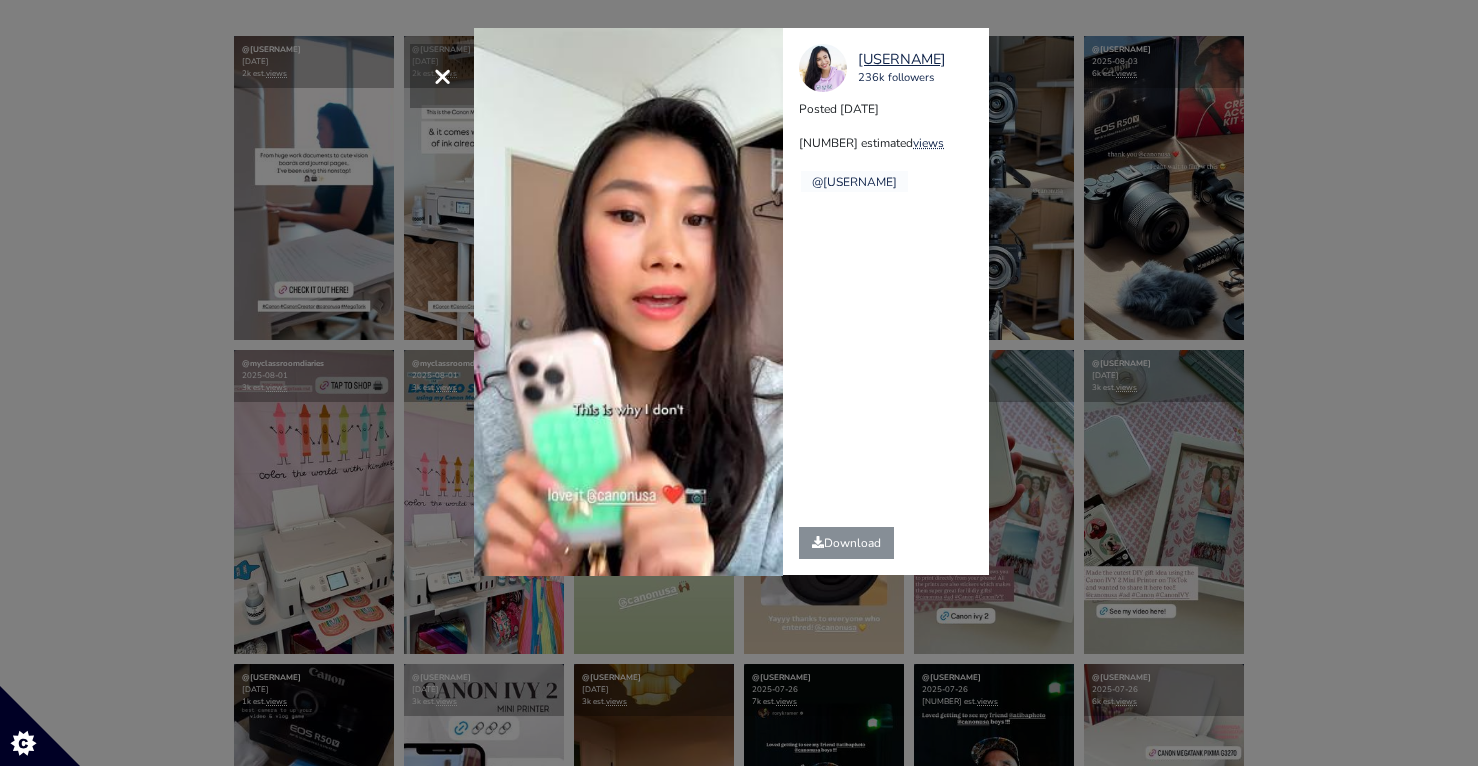 click on "Posted [DATE]
@[USERNAME]" at bounding box center [739, 383] 